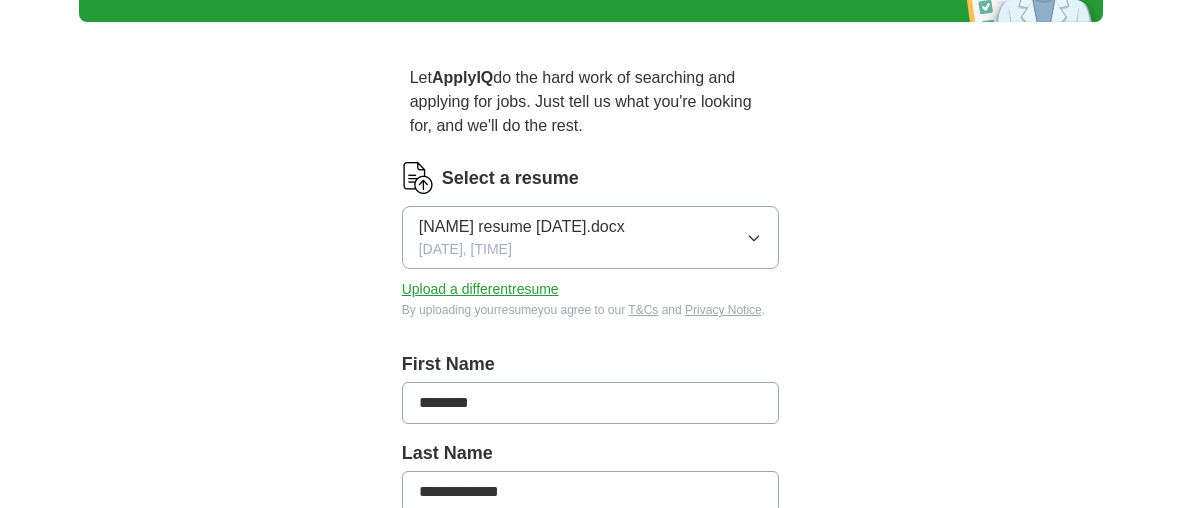 scroll, scrollTop: 0, scrollLeft: 0, axis: both 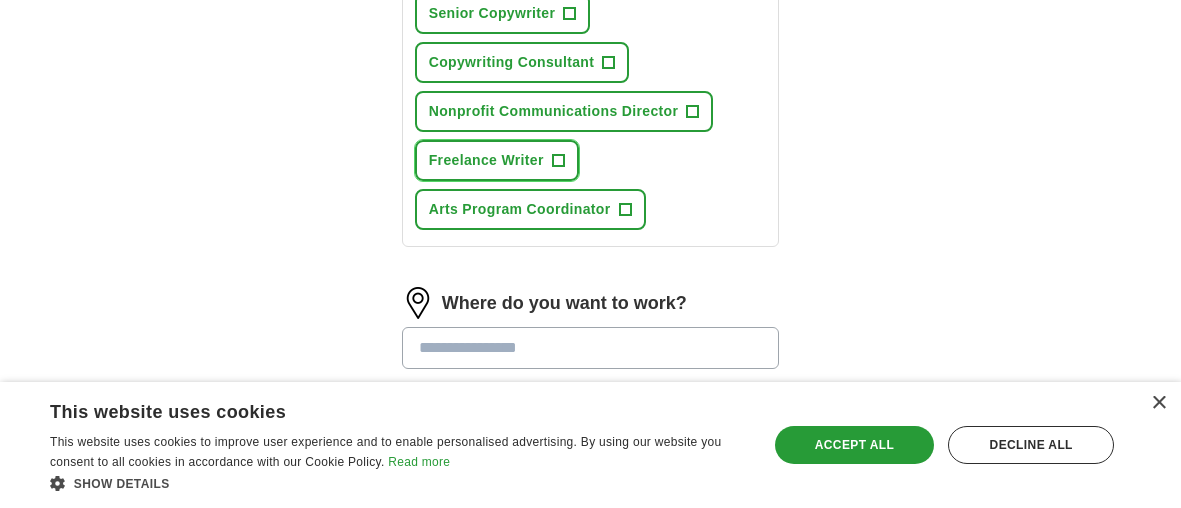 click on "+" at bounding box center (558, 161) 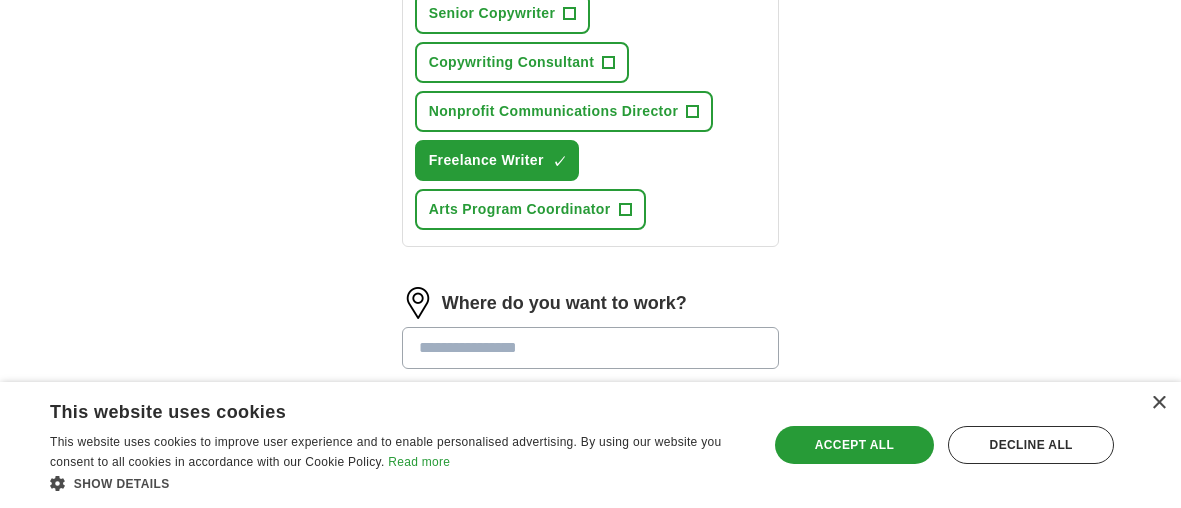 click on "Content Marketing Writer + Public Relations Specialist + Feature Writer + Grant Writer + Senior Copywriter + Copywriting Consultant + Nonprofit Communications Director + Freelance Writer ✓ × Arts Program Coordinator +" at bounding box center [591, 13] 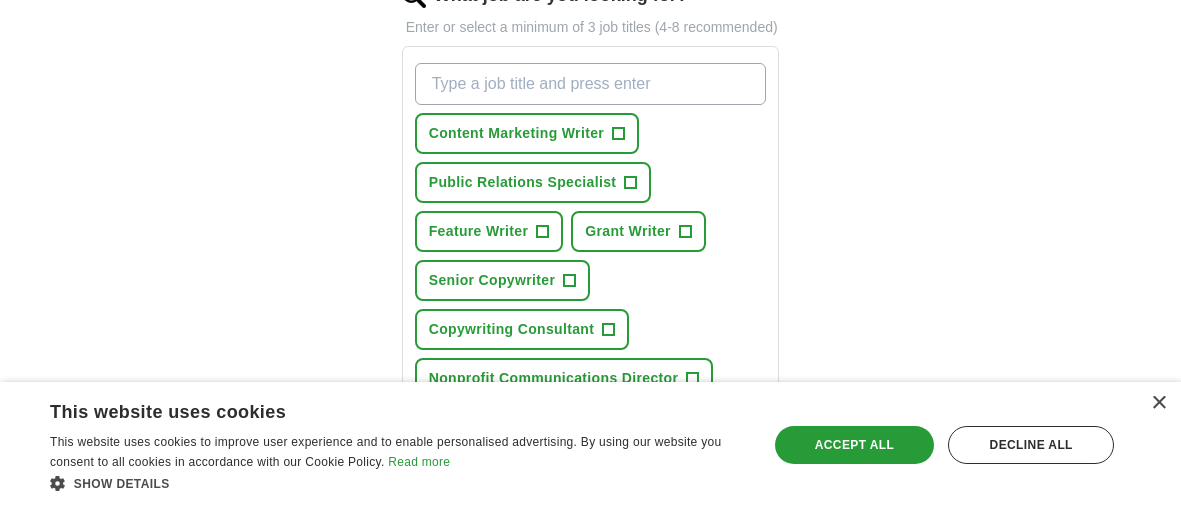 scroll, scrollTop: 712, scrollLeft: 0, axis: vertical 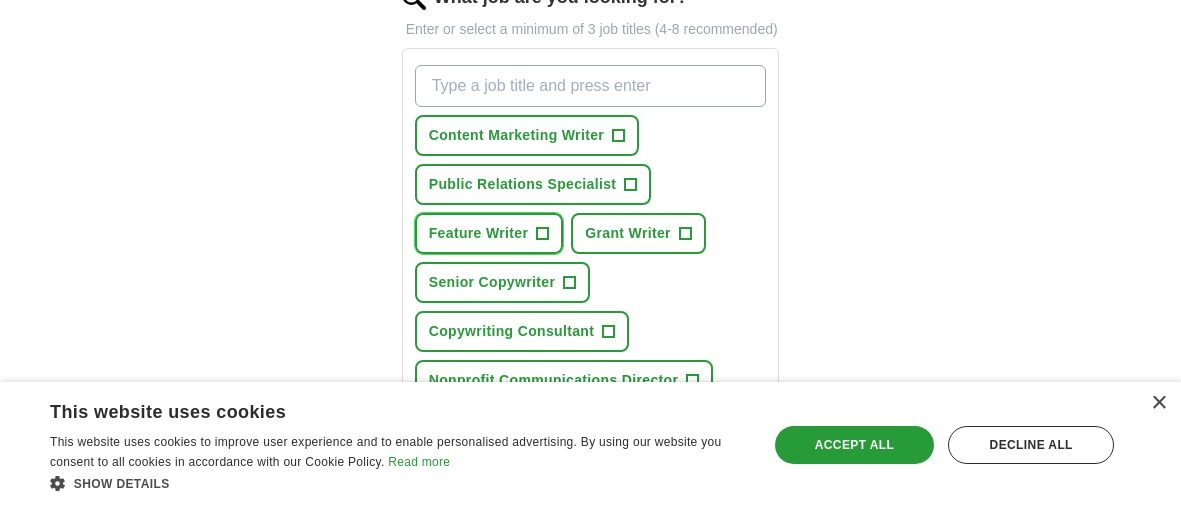 click on "Feature Writer +" at bounding box center (489, 233) 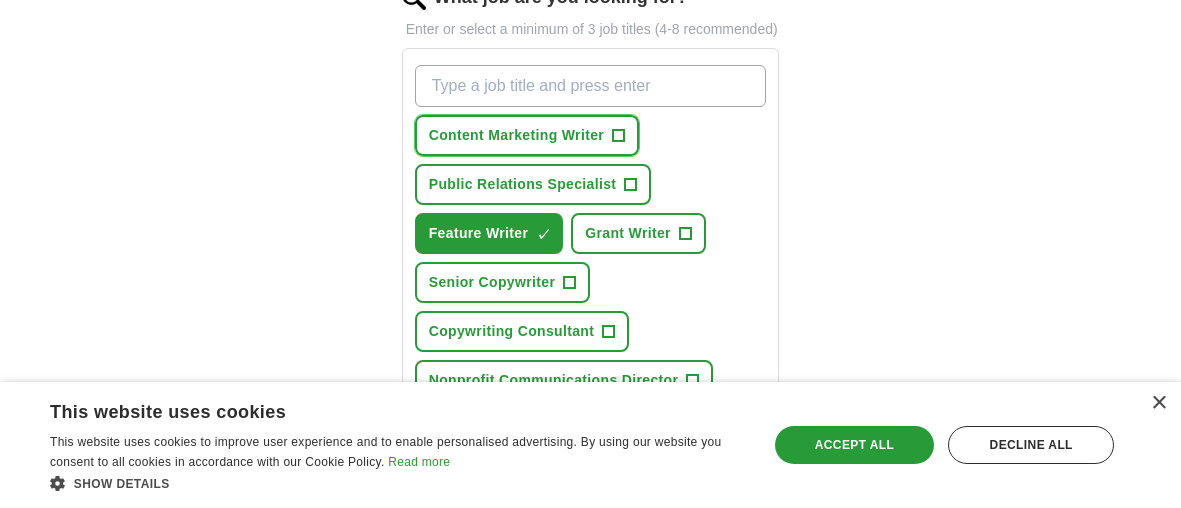 click on "+" at bounding box center (619, 136) 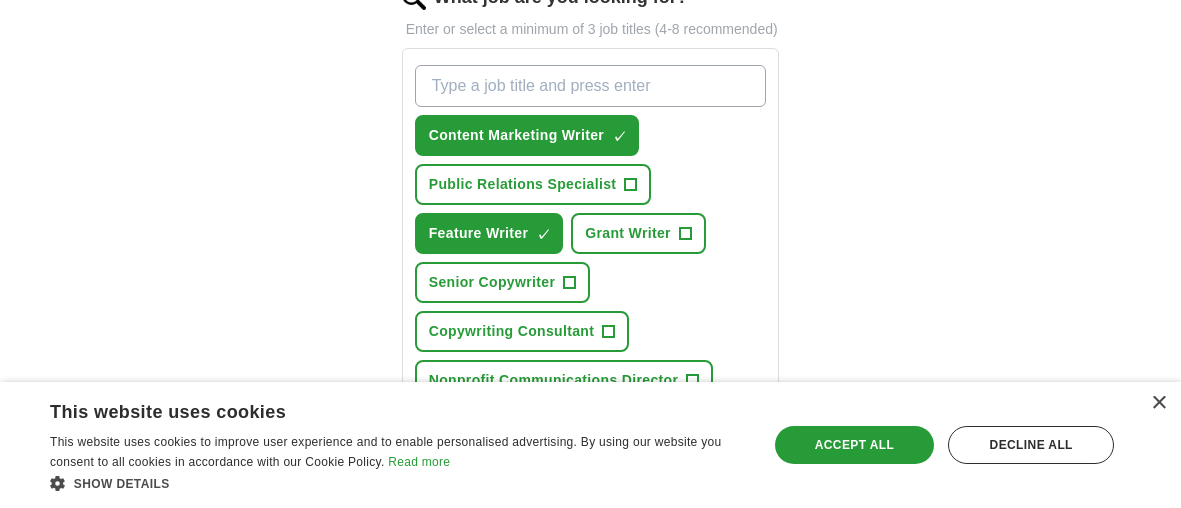 drag, startPoint x: 703, startPoint y: 284, endPoint x: 682, endPoint y: 232, distance: 56.0803 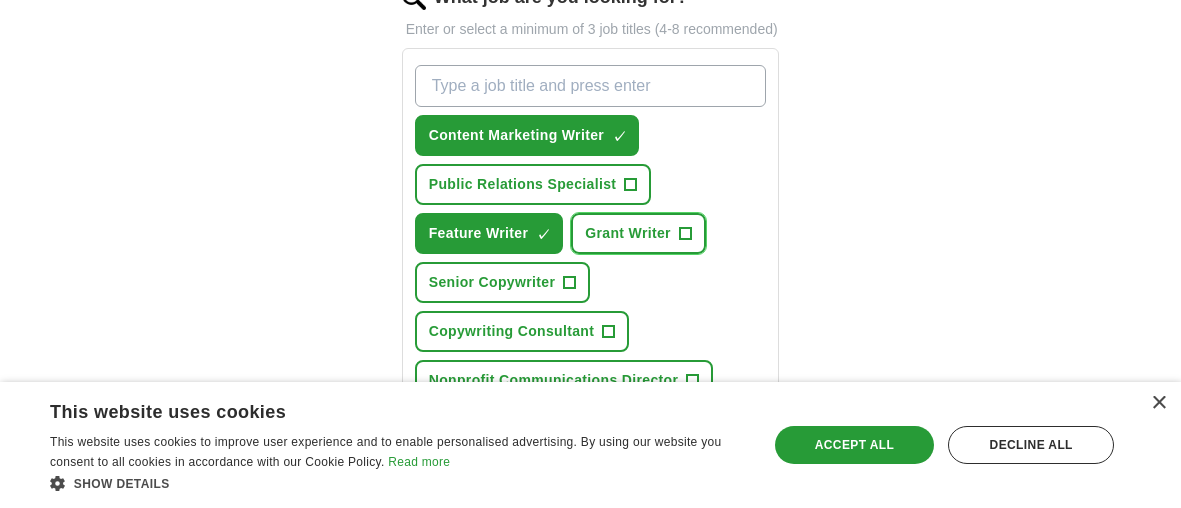 click on "+" at bounding box center (685, 234) 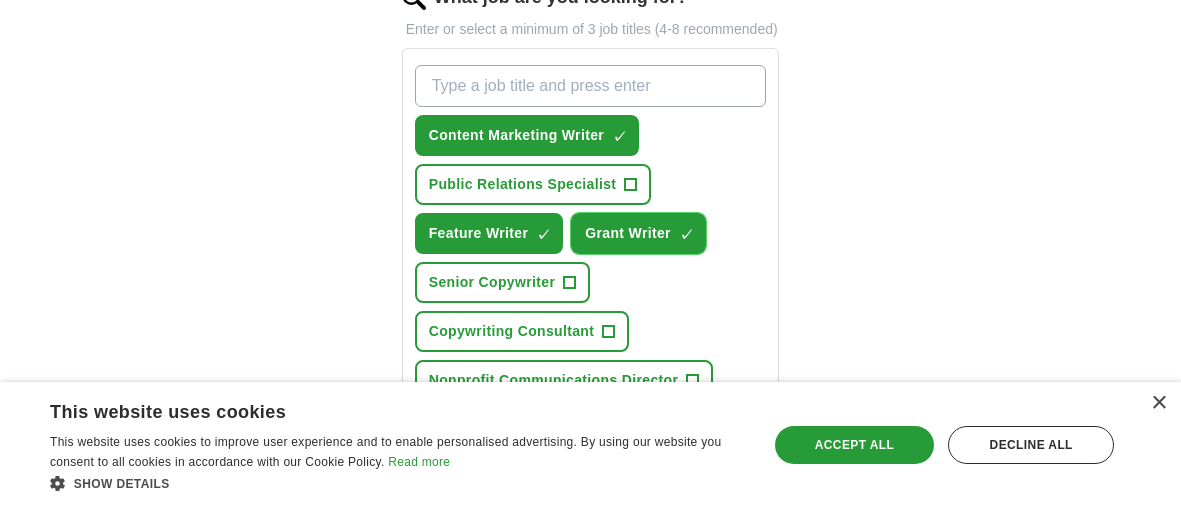 click on "×" at bounding box center [0, 0] 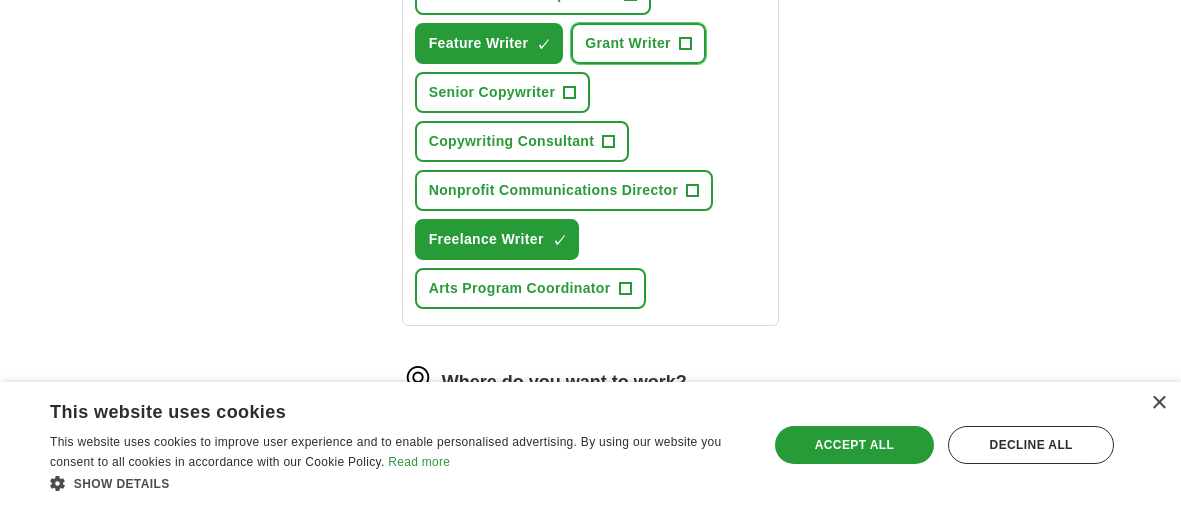 scroll, scrollTop: 925, scrollLeft: 0, axis: vertical 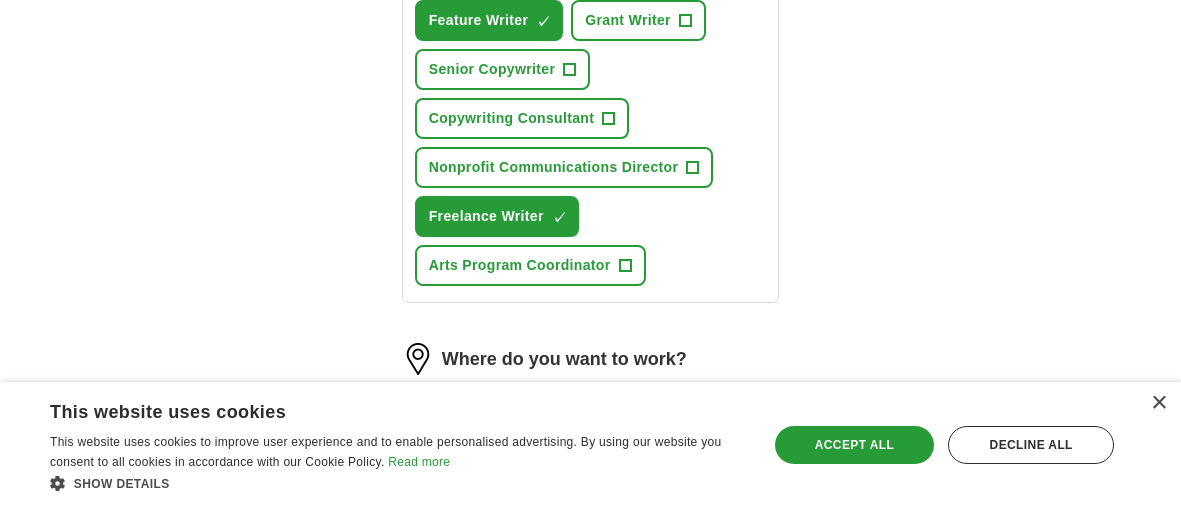 click on "Content Marketing Writer ✓ × Public Relations Specialist + Feature Writer ✓ × Grant Writer + Senior Copywriter + Copywriting Consultant + Nonprofit Communications Director + Freelance Writer ✓ × Arts Program Coordinator +" at bounding box center (591, 69) 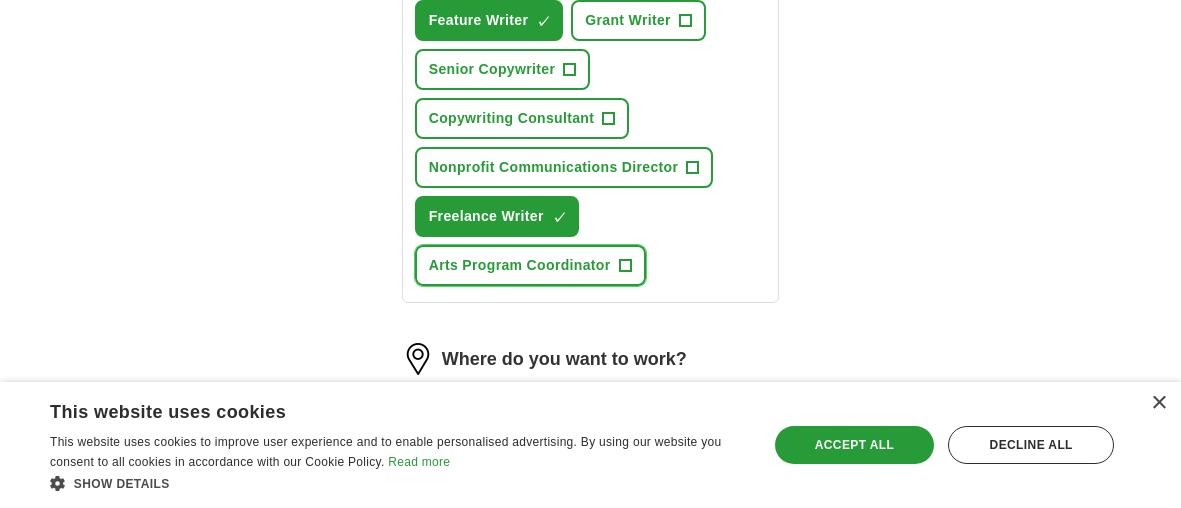 click on "+" at bounding box center [625, 266] 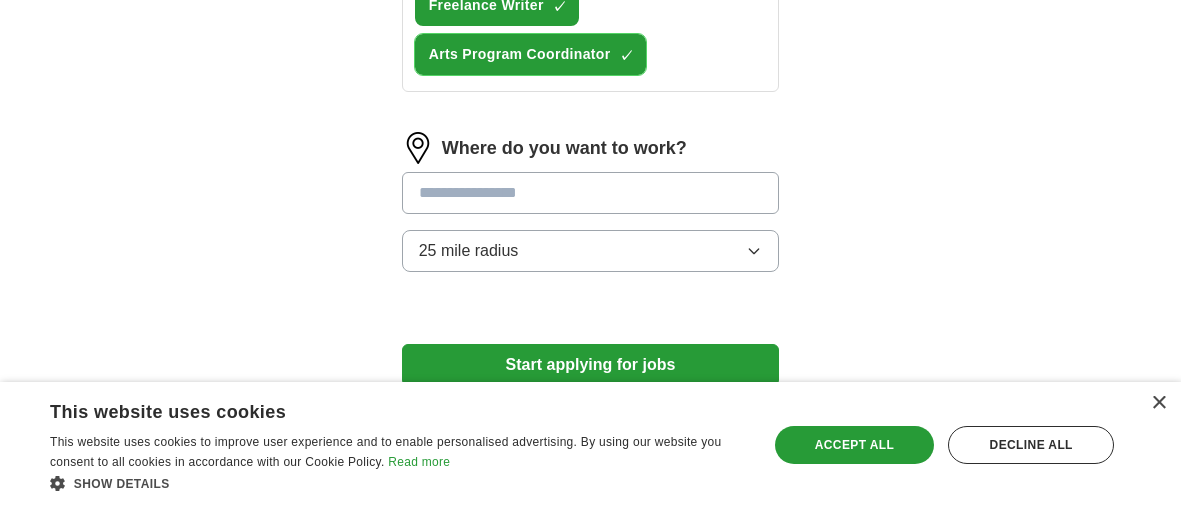 scroll, scrollTop: 1137, scrollLeft: 0, axis: vertical 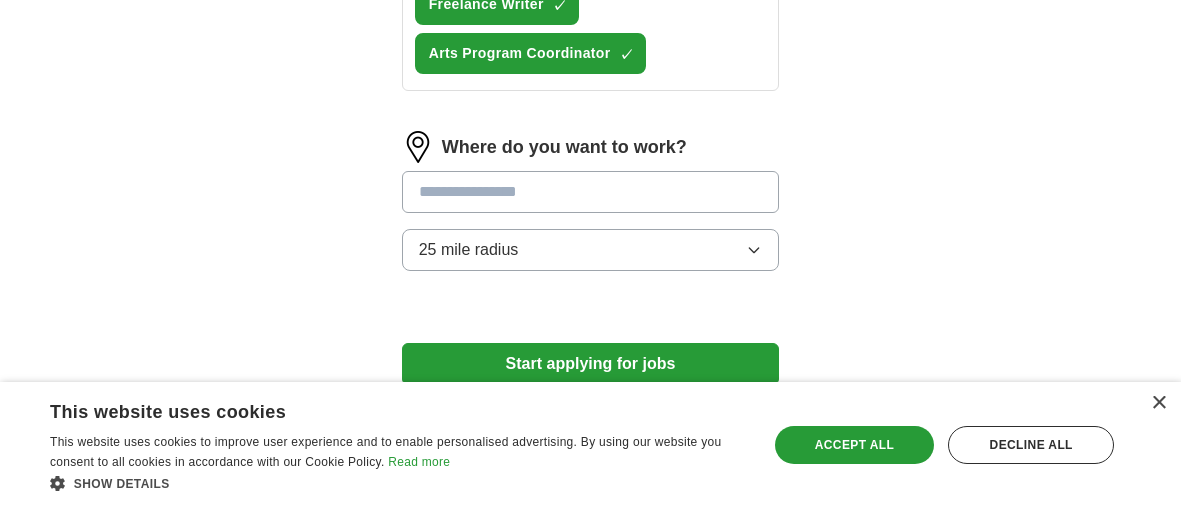 click at bounding box center (591, 192) 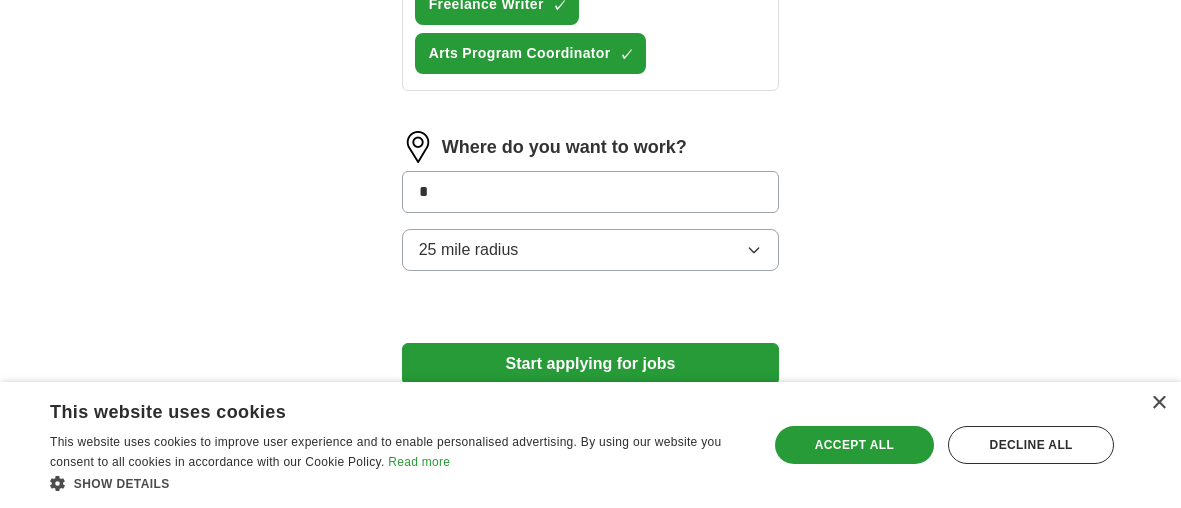 type on "*" 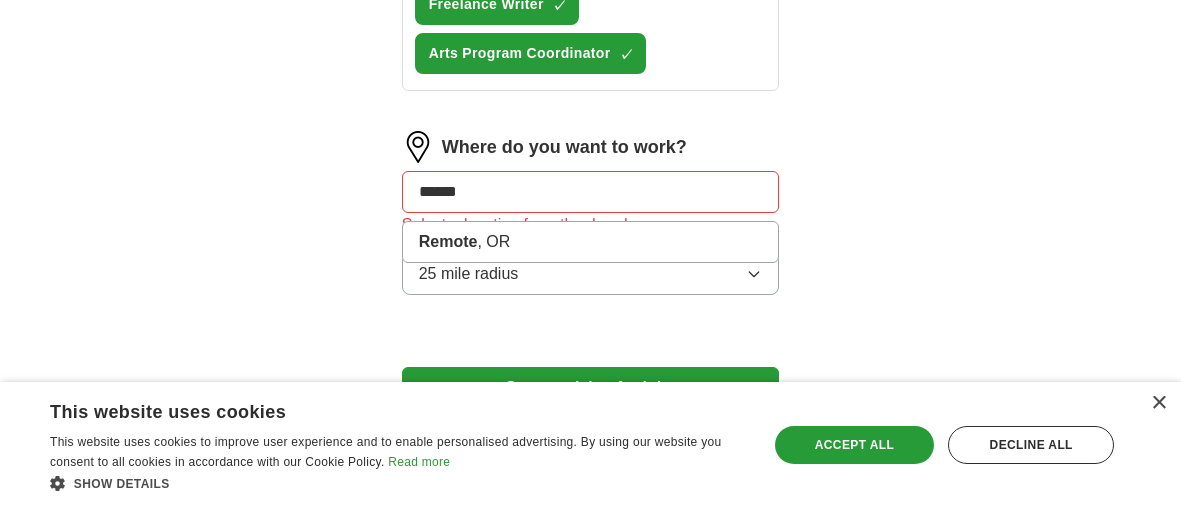 click on "**********" at bounding box center (591, -203) 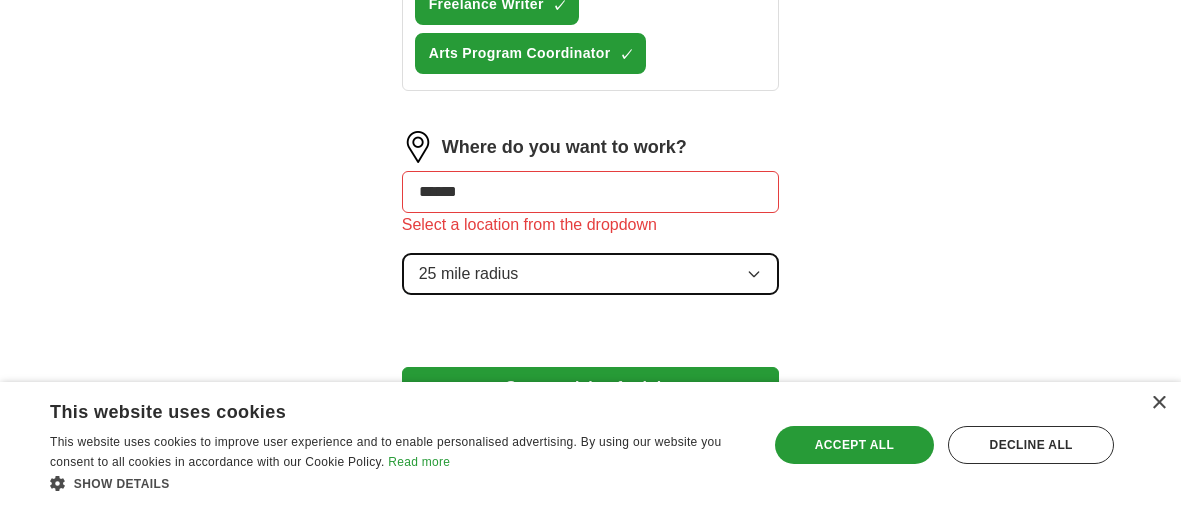 click 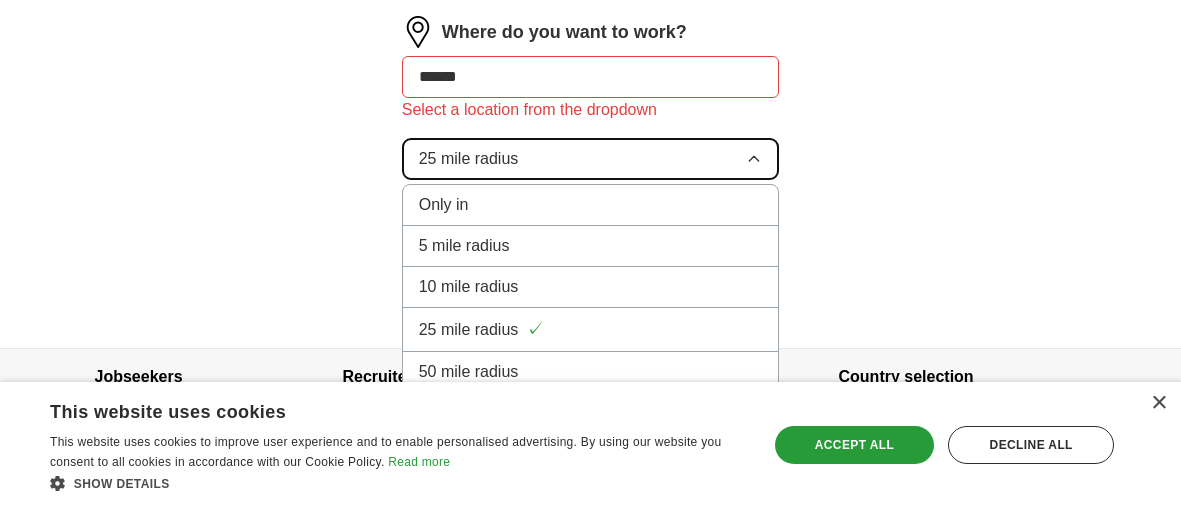 scroll, scrollTop: 1284, scrollLeft: 0, axis: vertical 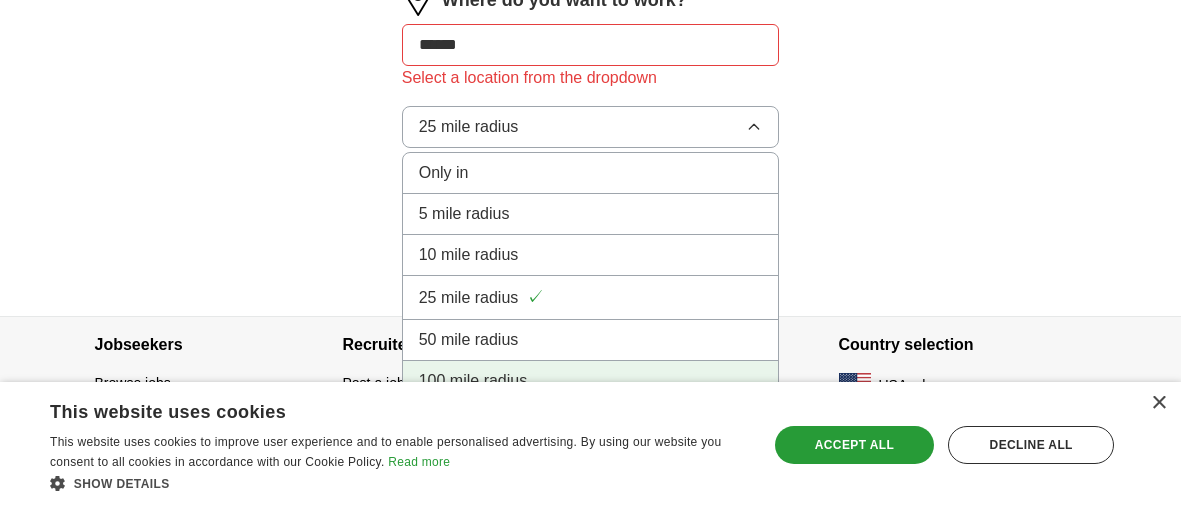 click on "100 mile radius" at bounding box center [591, 381] 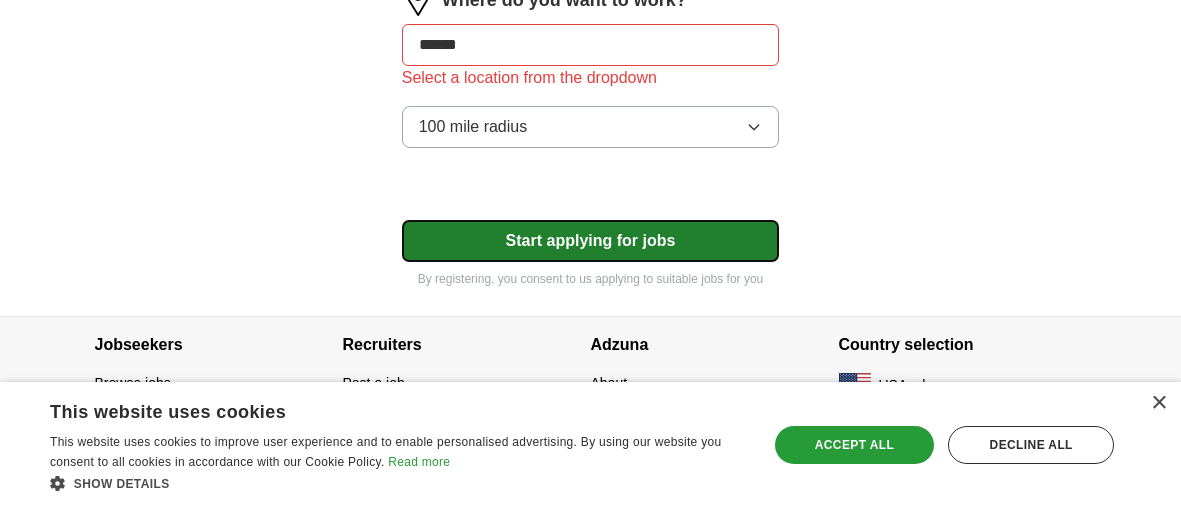 click on "Start applying for jobs" at bounding box center [591, 241] 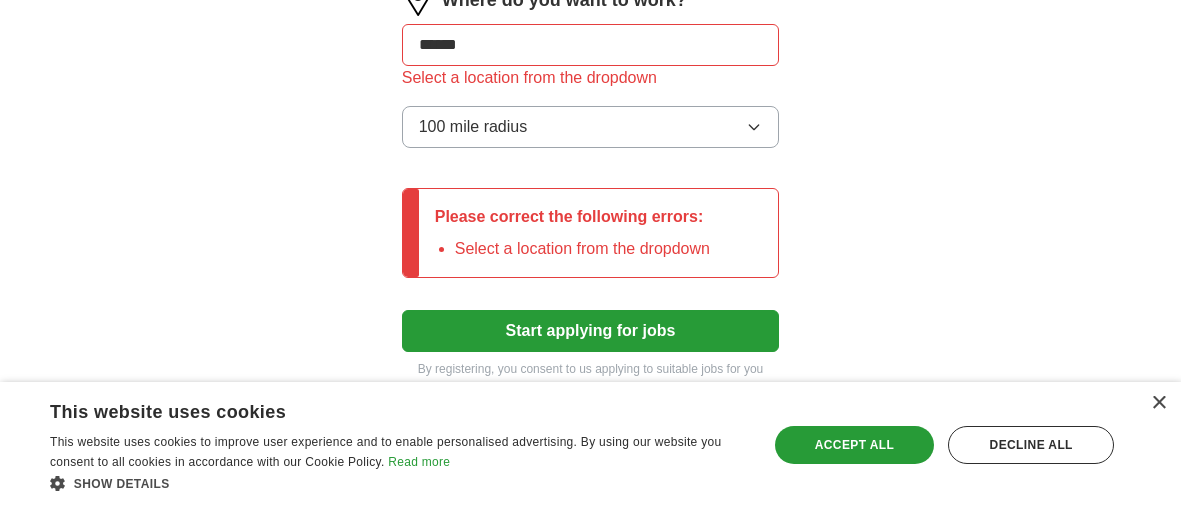 click on "Please correct the following errors: Select a location from the dropdown" at bounding box center [572, 233] 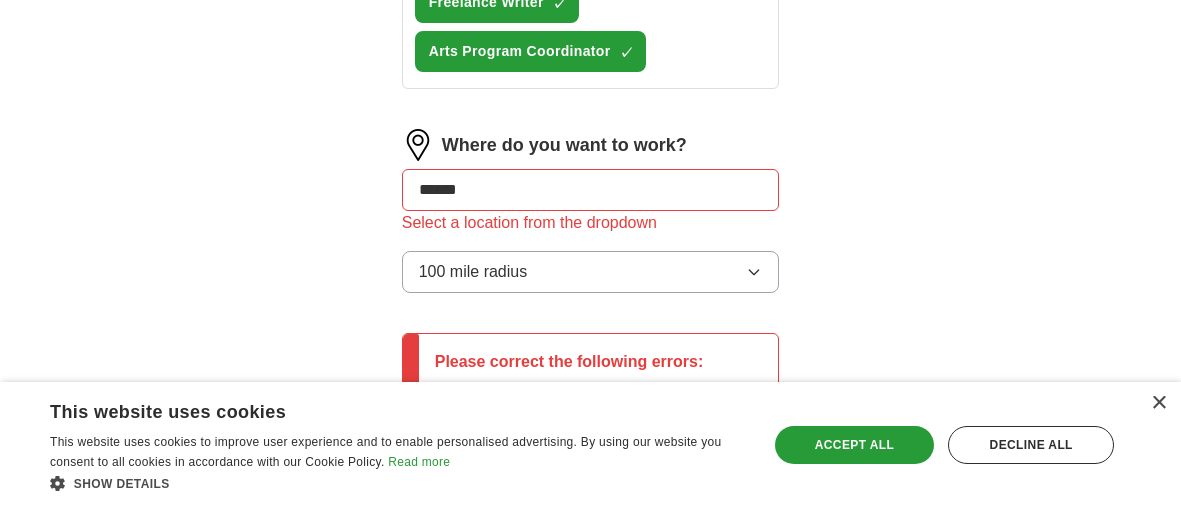 scroll, scrollTop: 1153, scrollLeft: 0, axis: vertical 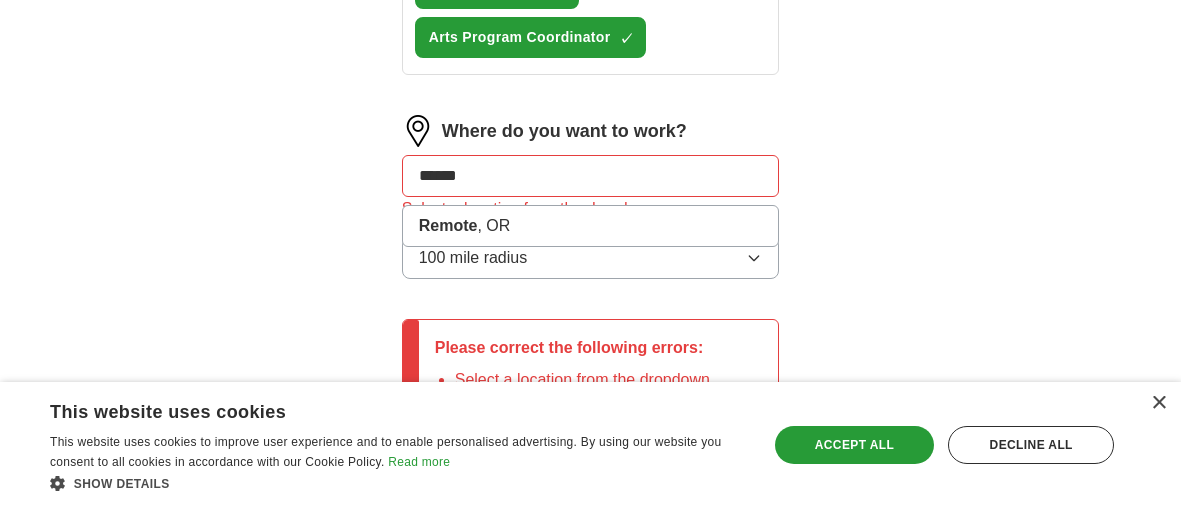 click on "******" at bounding box center (591, 176) 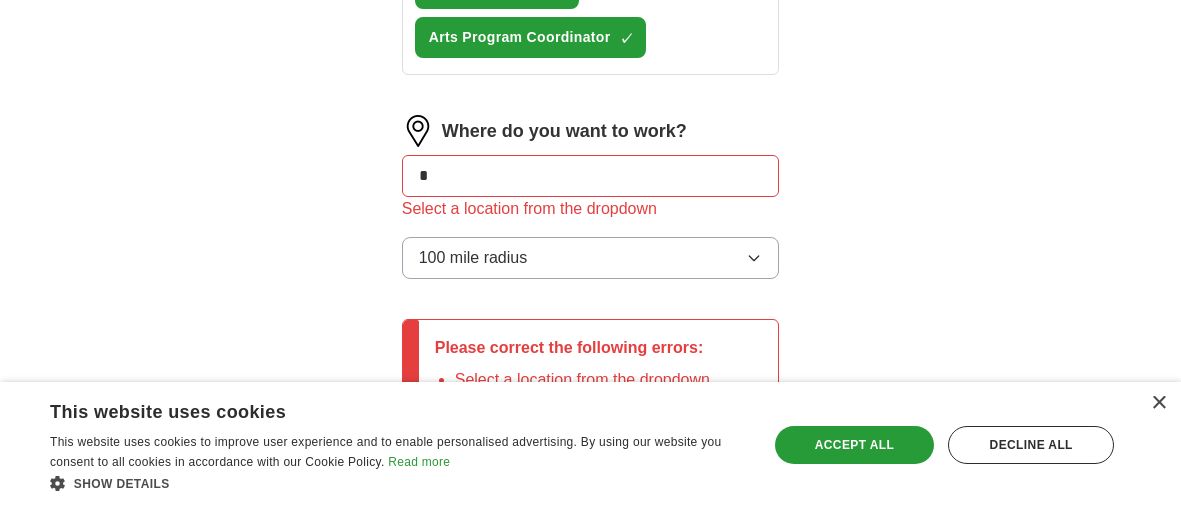 type on "*" 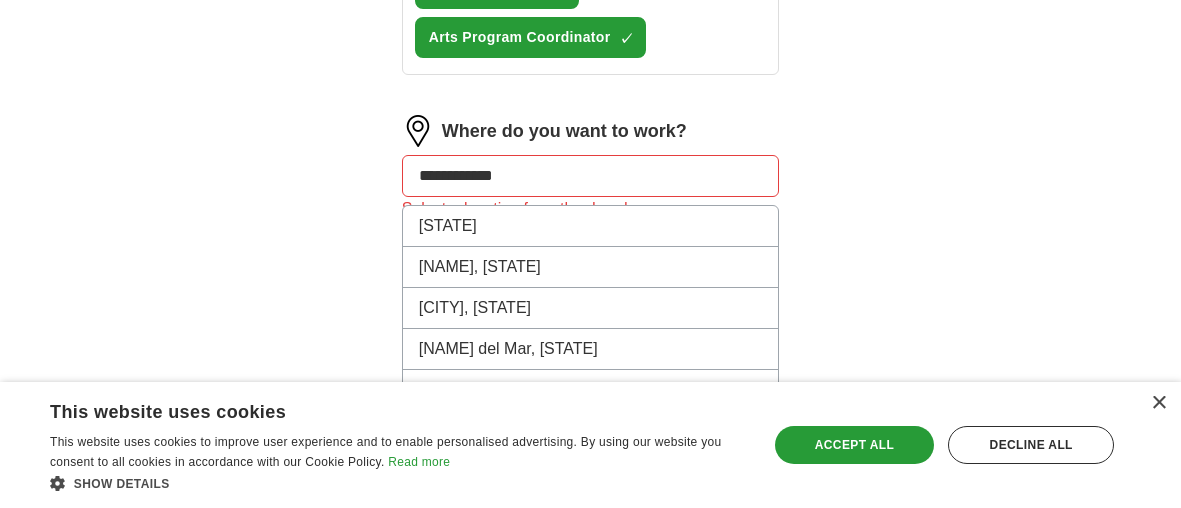 click on "**********" at bounding box center (591, 176) 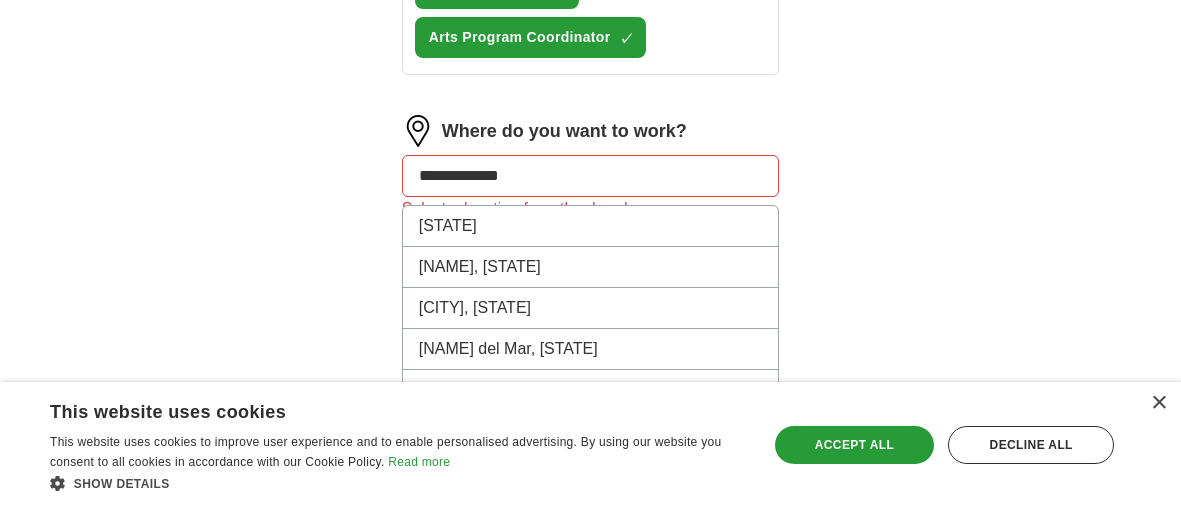 click on "**********" at bounding box center [591, 176] 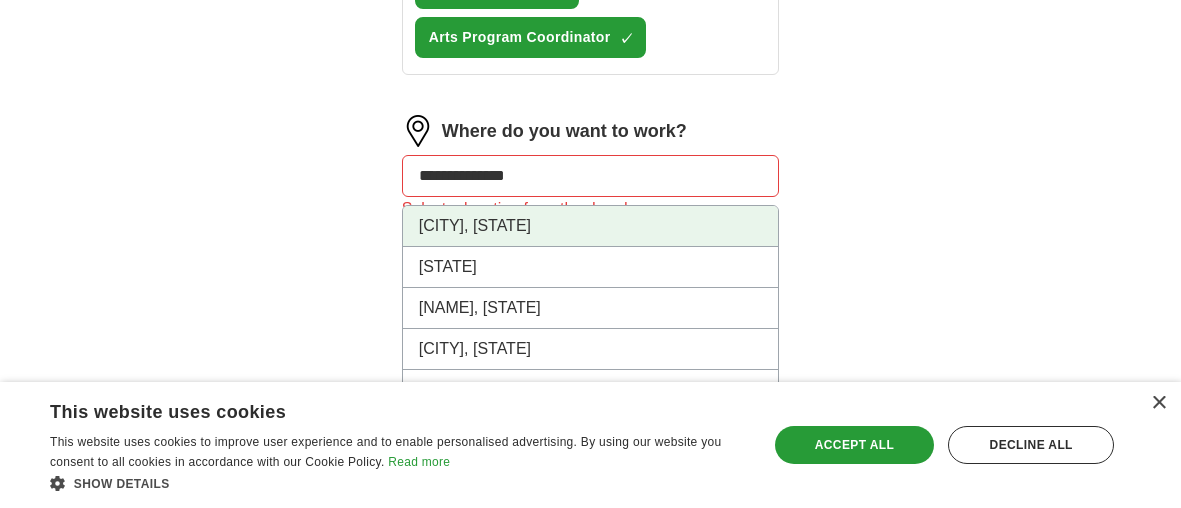 click on "[CITY], [STATE]" at bounding box center (591, 226) 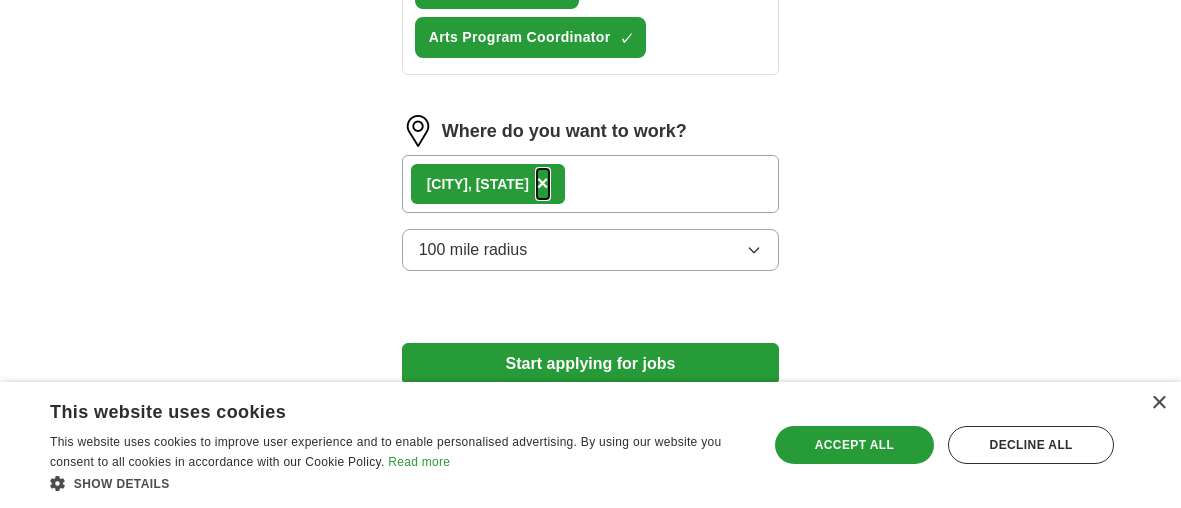 click on "×" at bounding box center [543, 183] 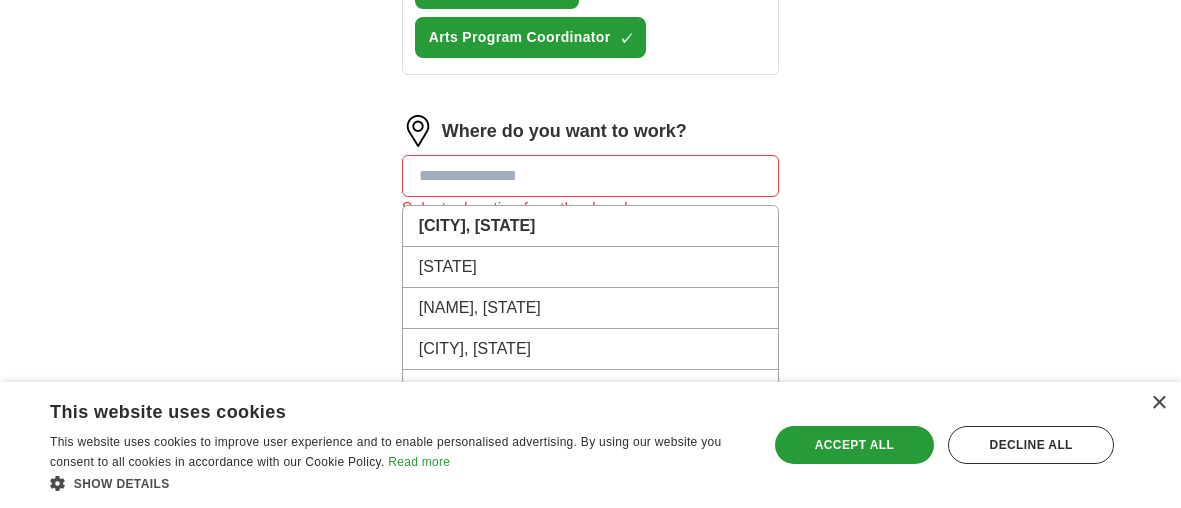 click at bounding box center (591, 176) 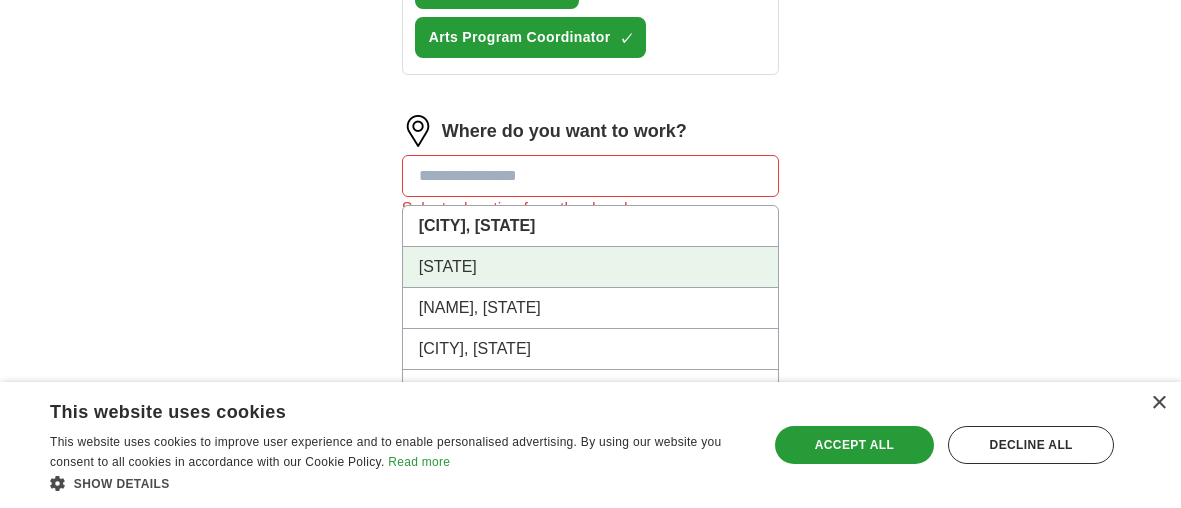 click on "[STATE]" at bounding box center [591, 267] 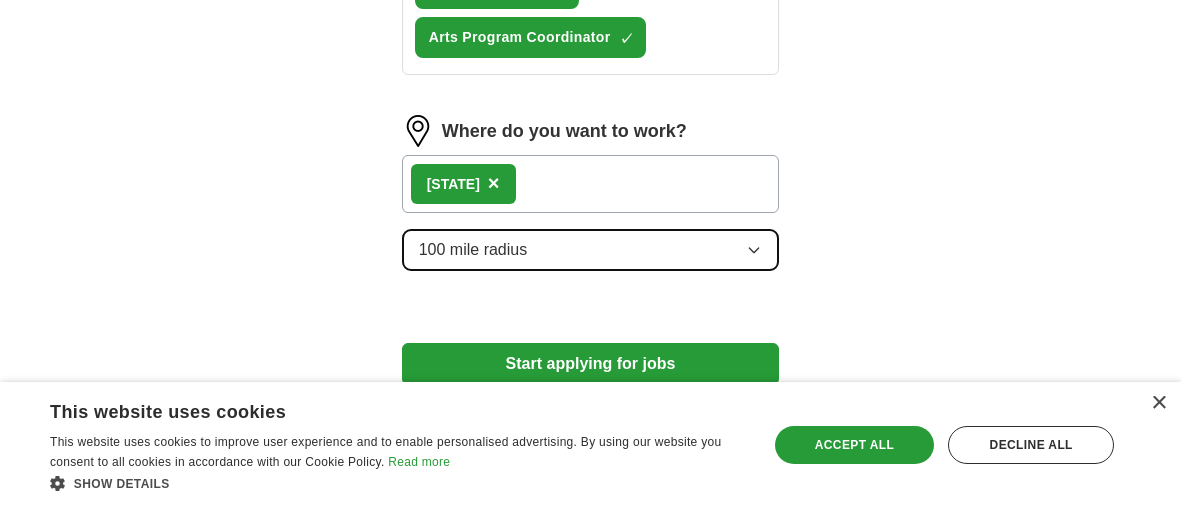 click 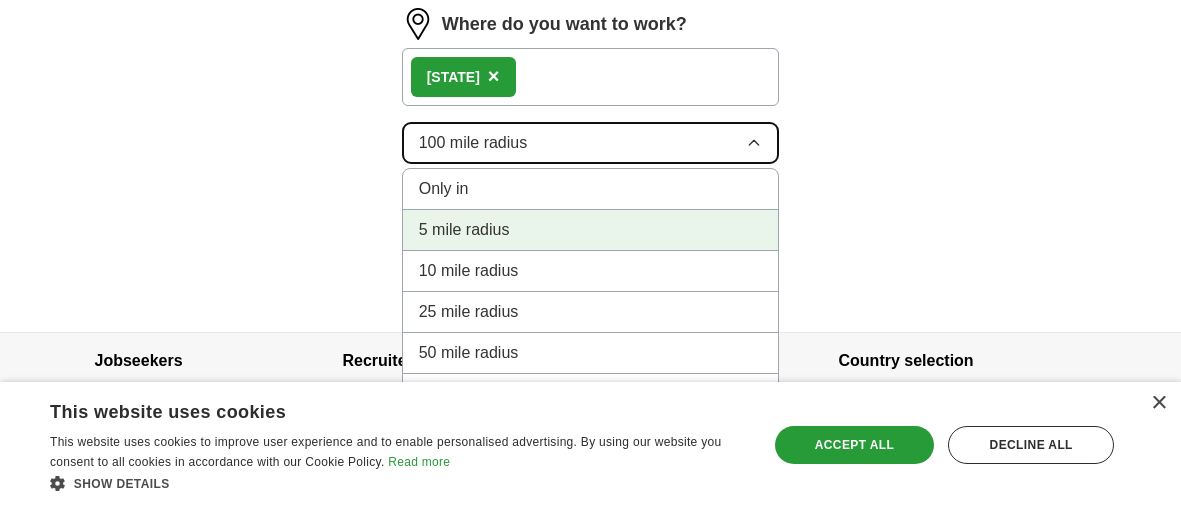 scroll, scrollTop: 1263, scrollLeft: 0, axis: vertical 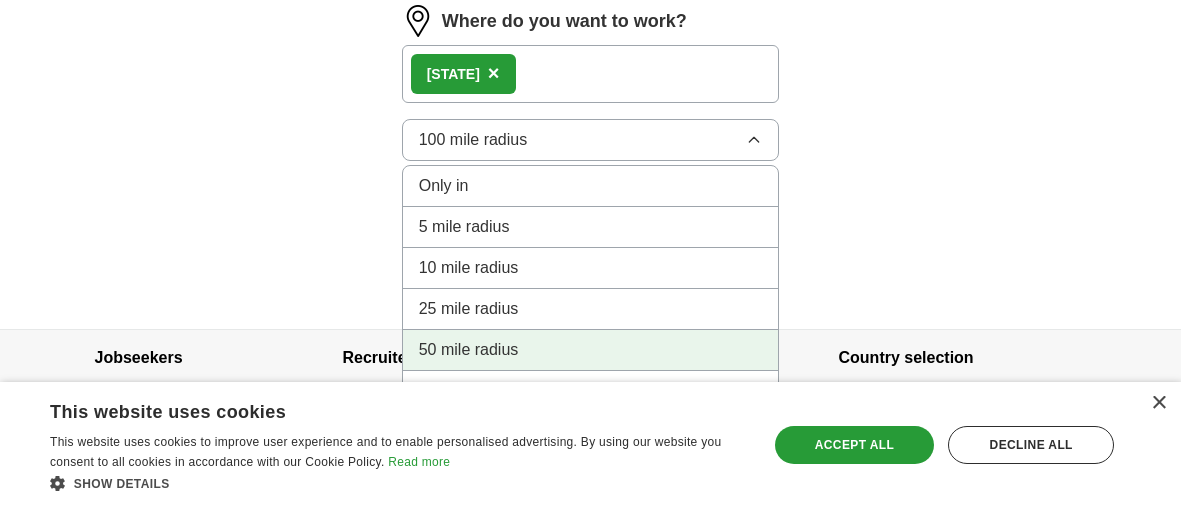 click on "50 mile radius" at bounding box center [591, 350] 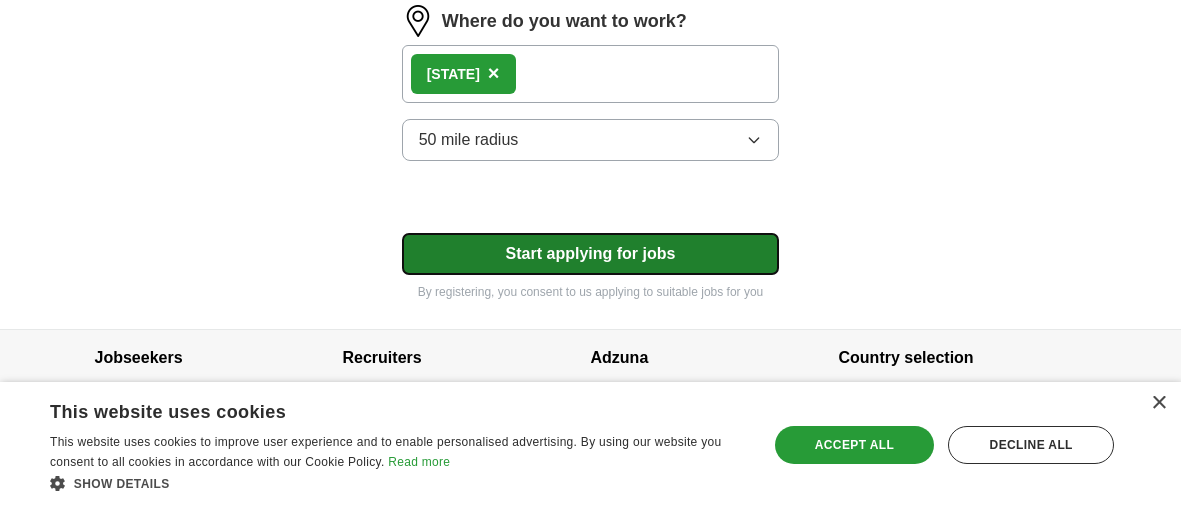 click on "Start applying for jobs" at bounding box center (591, 254) 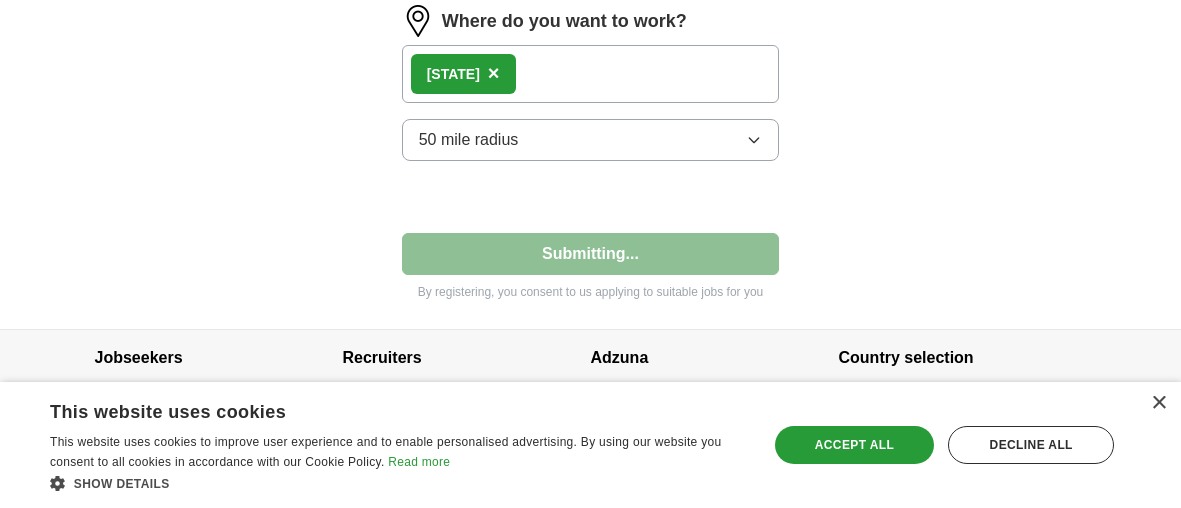 select on "**" 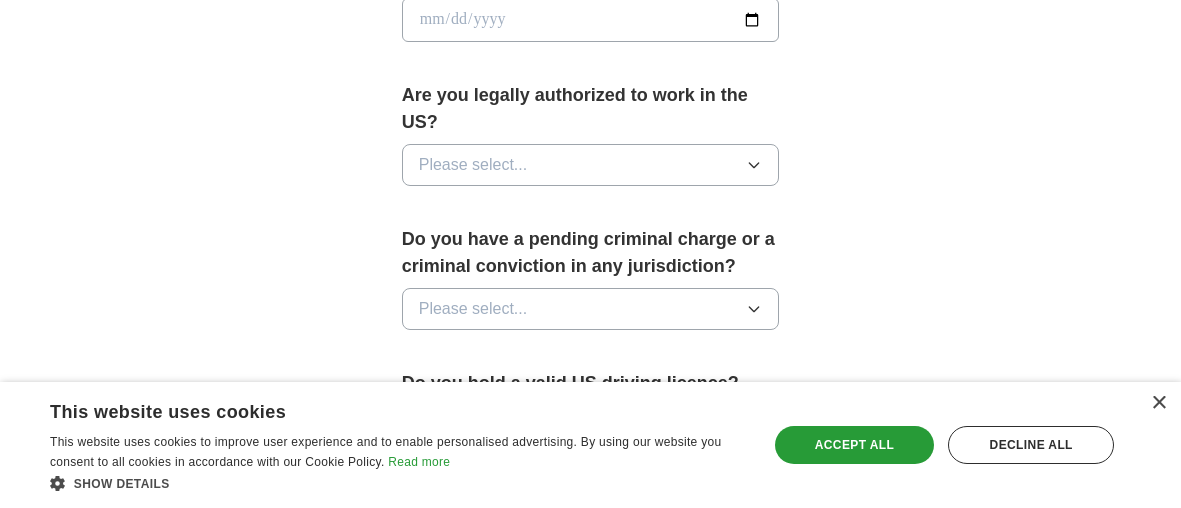 scroll, scrollTop: 1014, scrollLeft: 0, axis: vertical 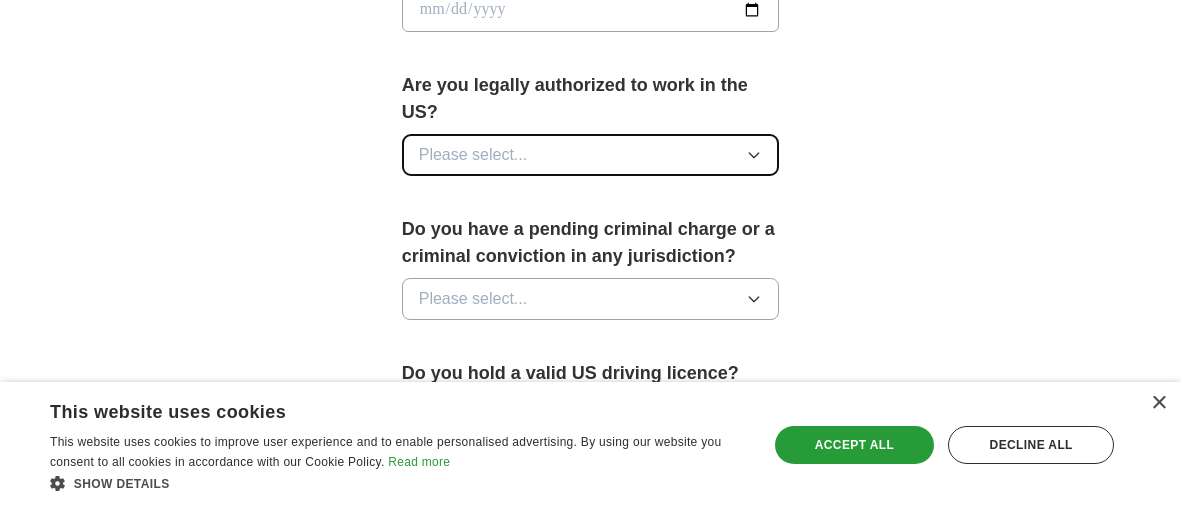 click 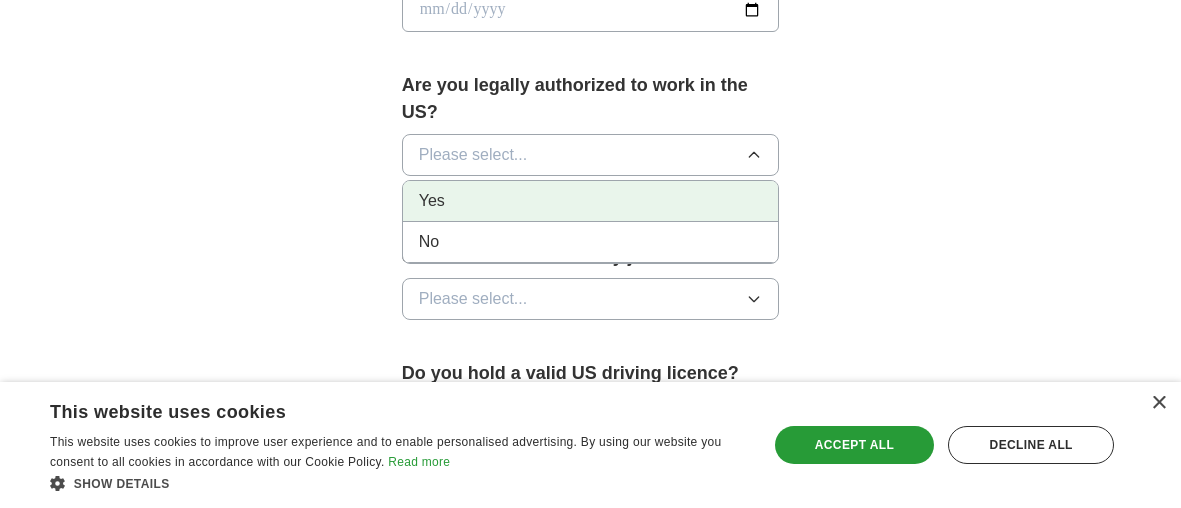 click on "Yes" at bounding box center (591, 201) 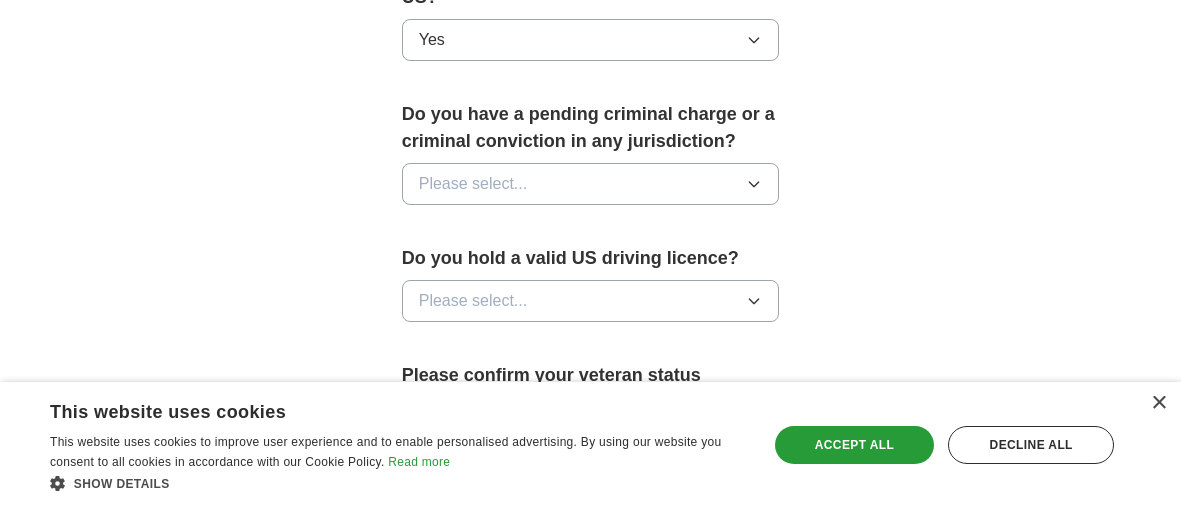 scroll, scrollTop: 1138, scrollLeft: 0, axis: vertical 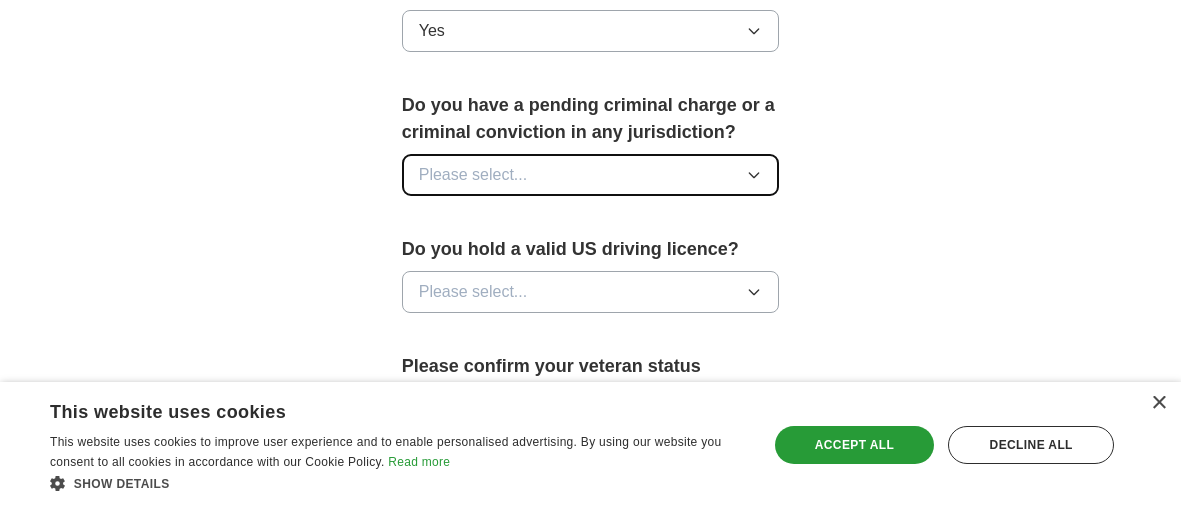 click 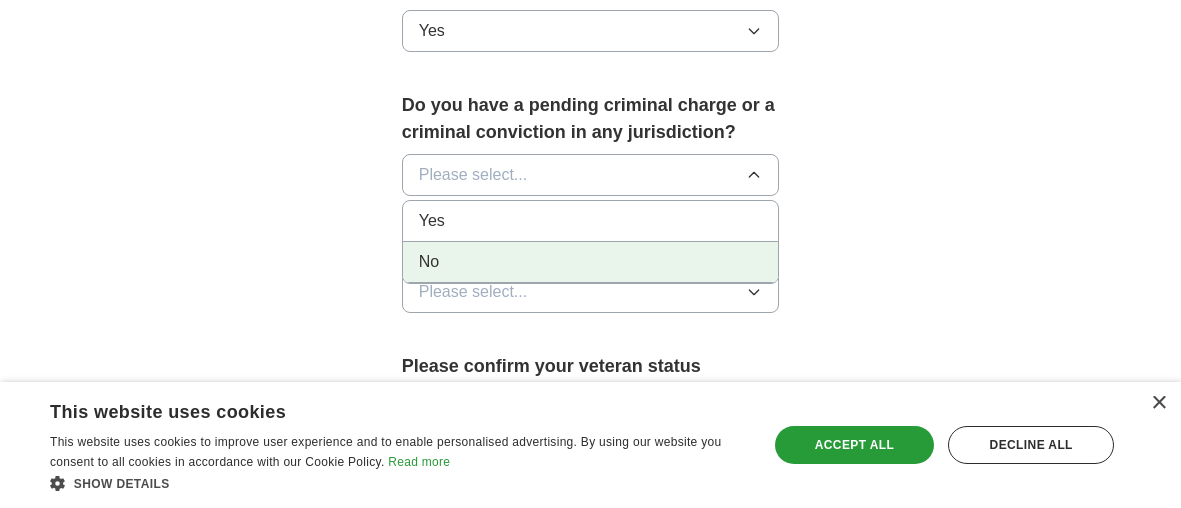 click on "No" at bounding box center (591, 262) 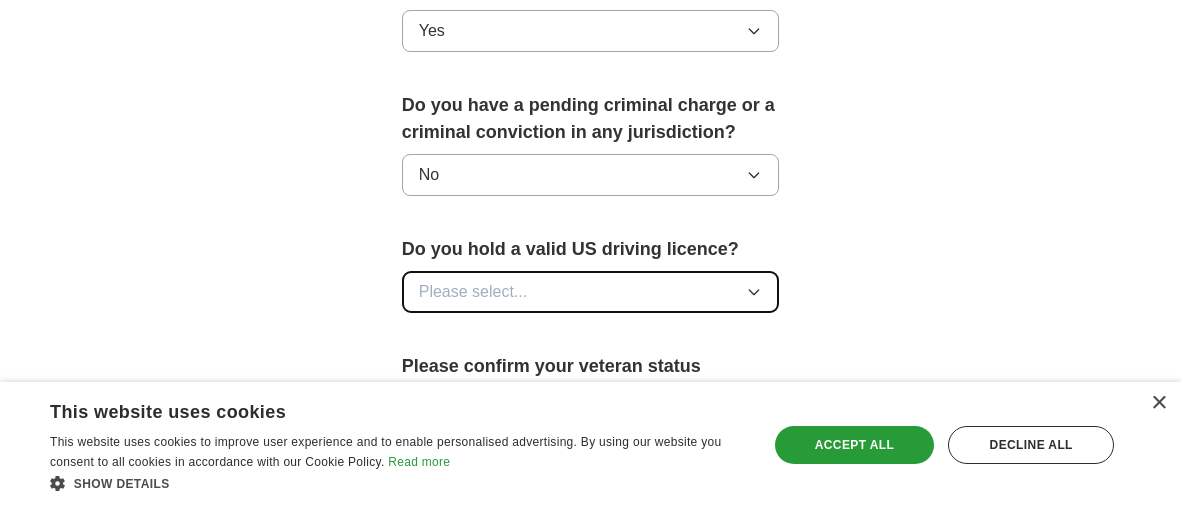 click 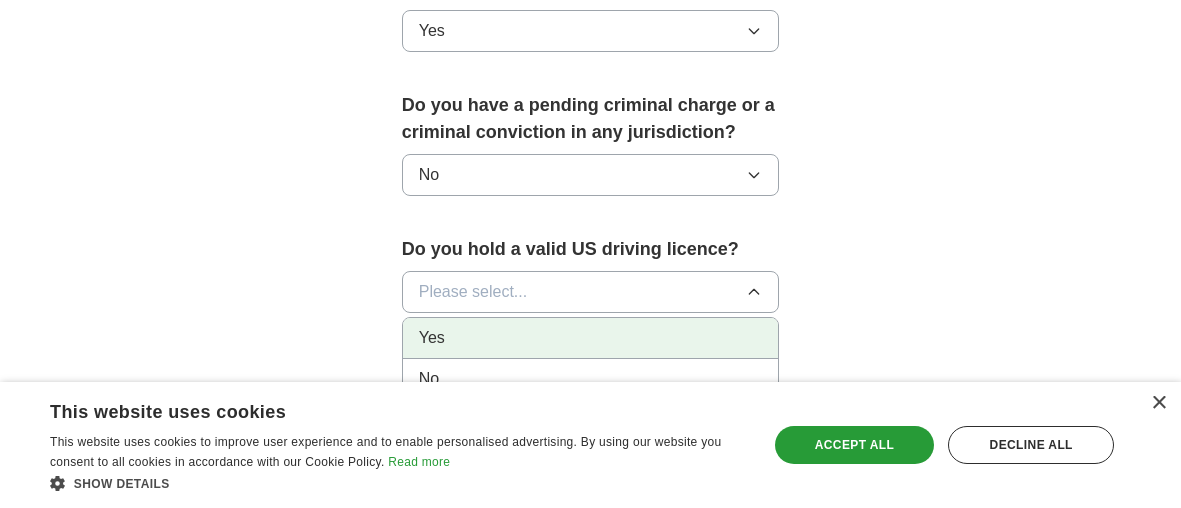 click on "Yes" at bounding box center (591, 338) 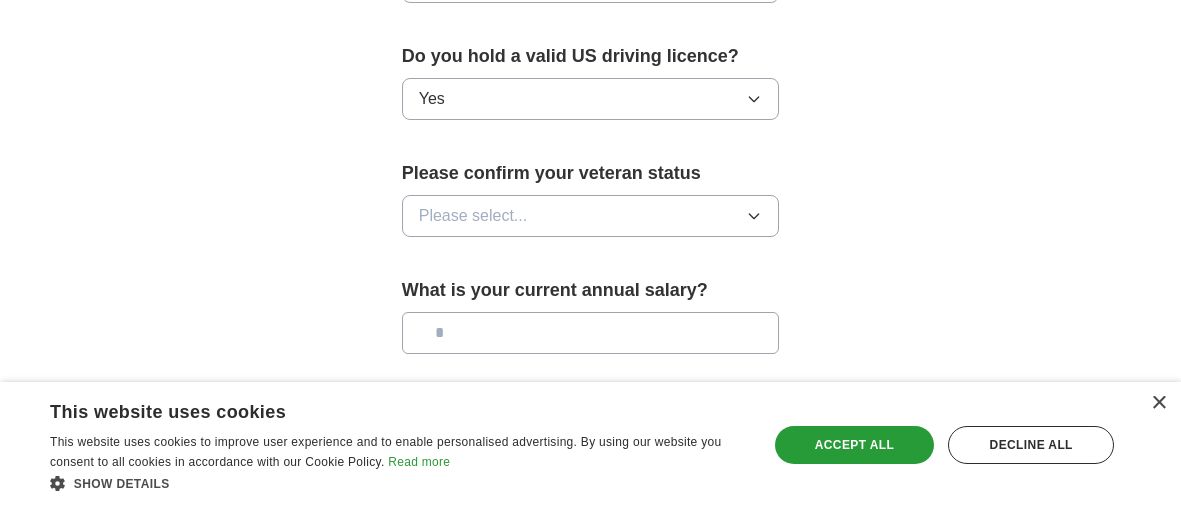 scroll, scrollTop: 1332, scrollLeft: 0, axis: vertical 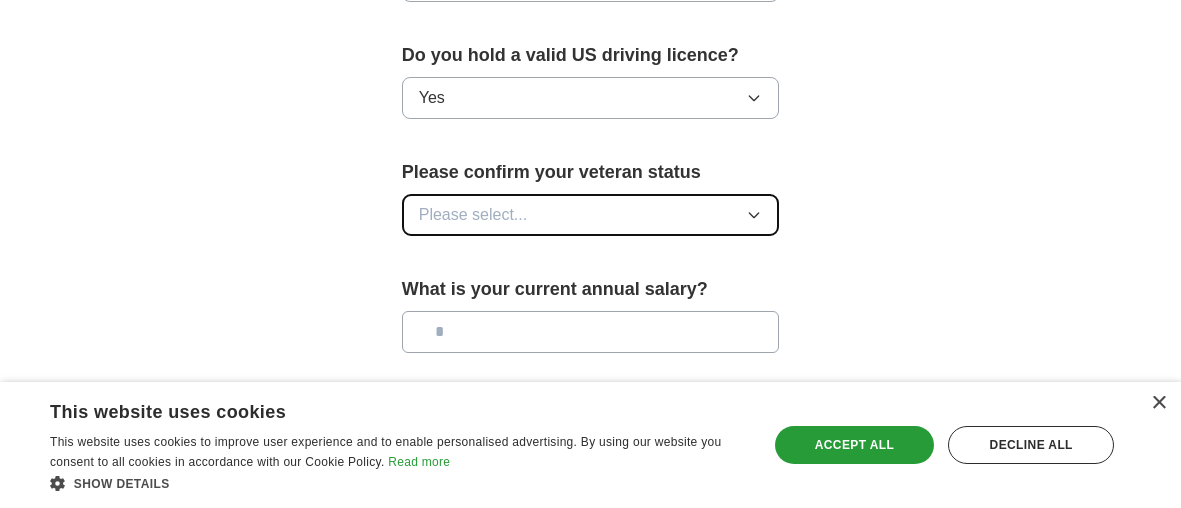 click 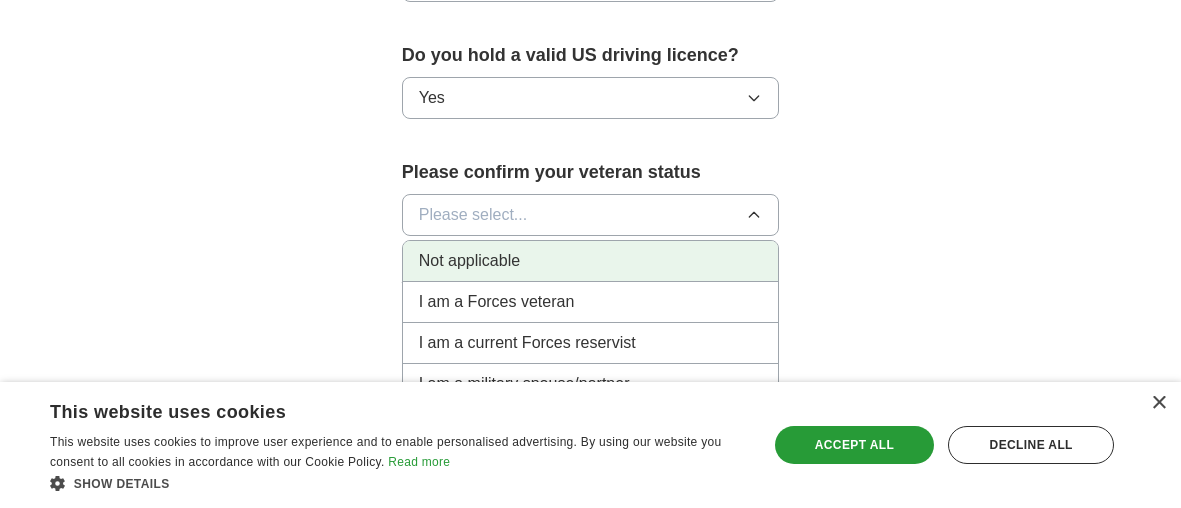 click on "Not applicable" at bounding box center (591, 261) 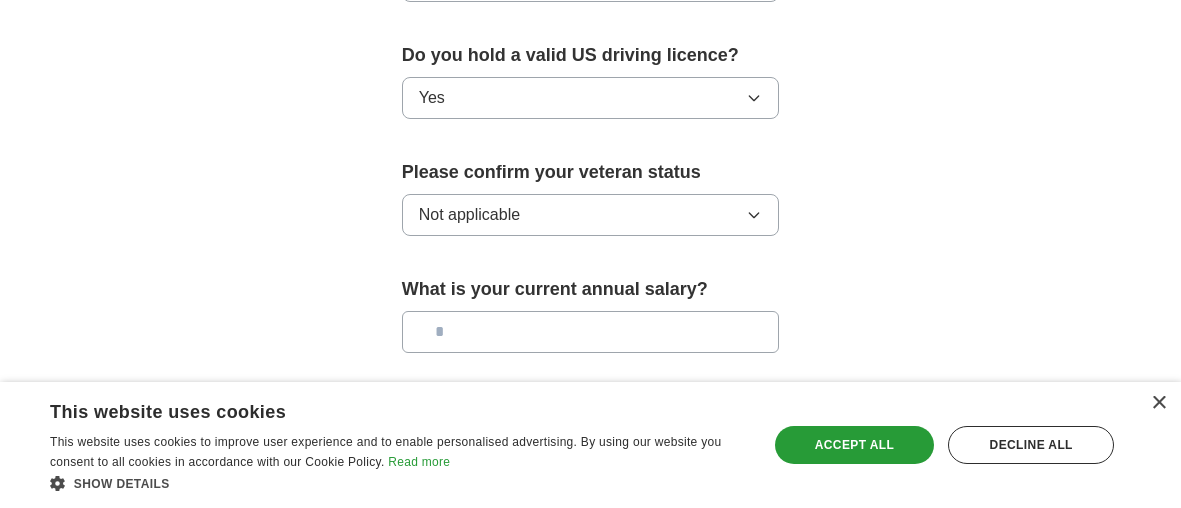 click at bounding box center (591, 332) 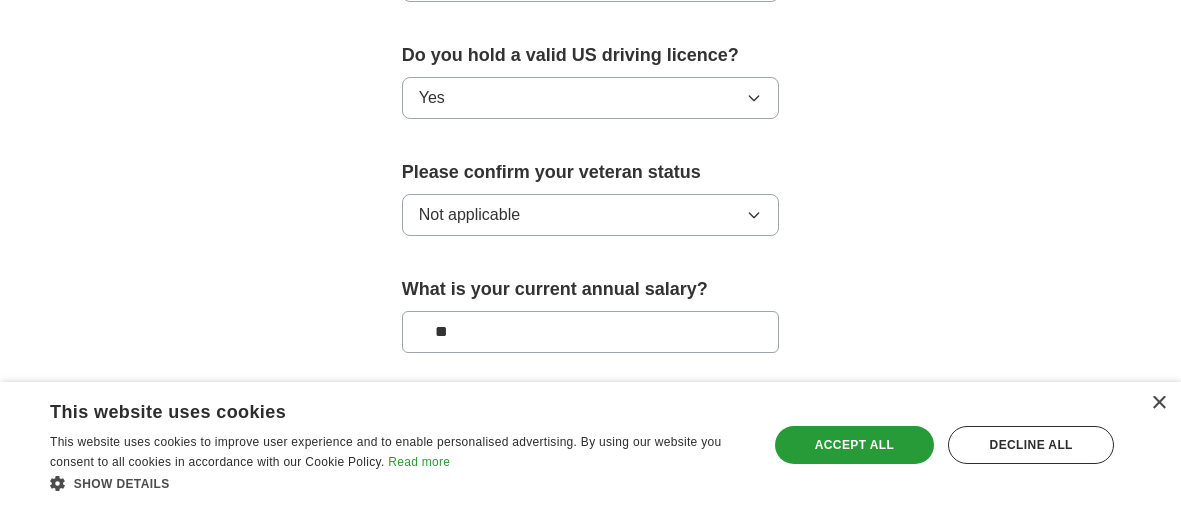 type on "**" 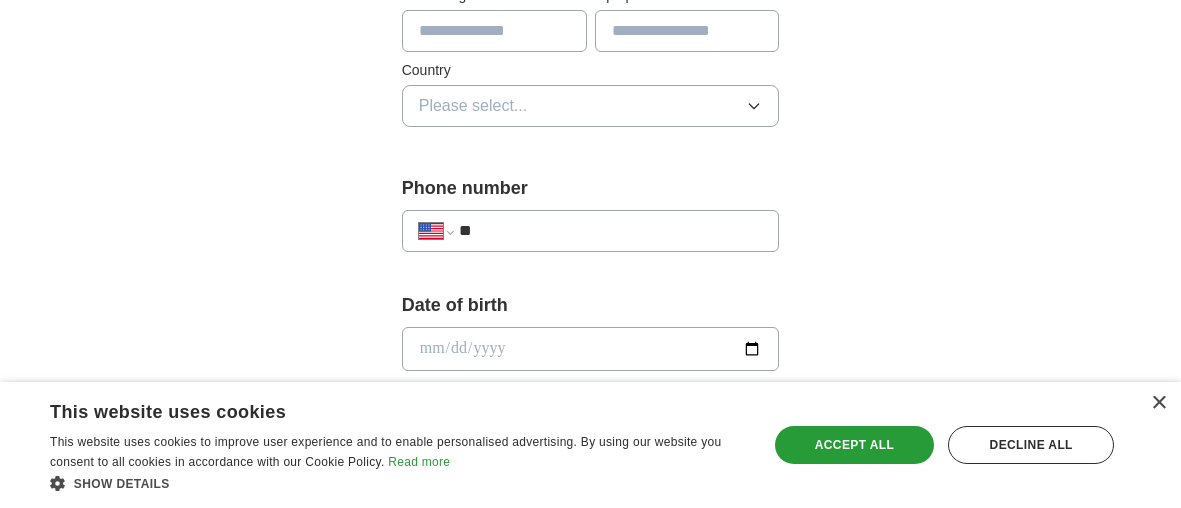 scroll, scrollTop: 674, scrollLeft: 0, axis: vertical 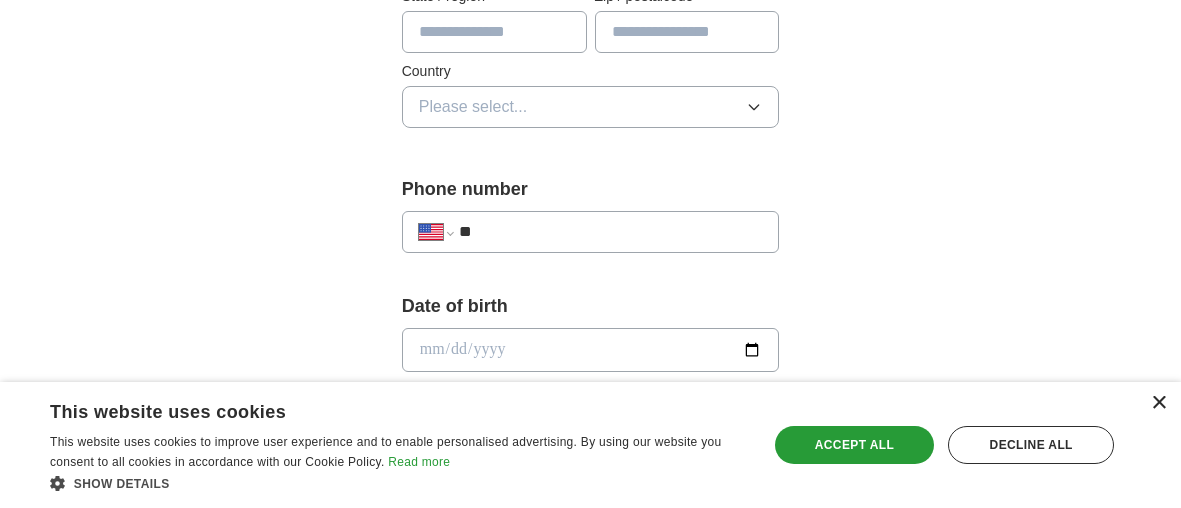 click on "×" at bounding box center (1158, 403) 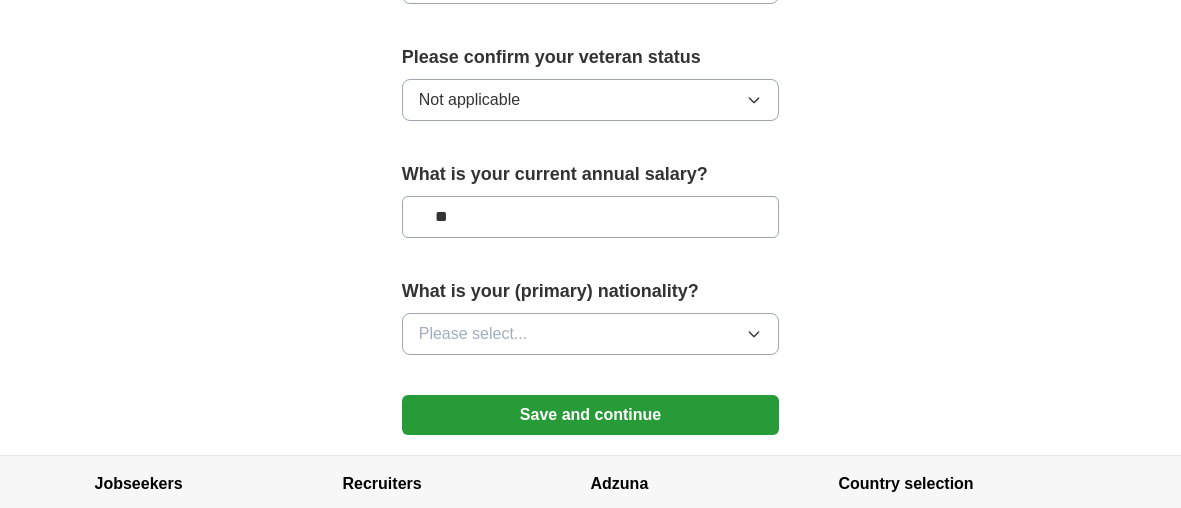 scroll, scrollTop: 1452, scrollLeft: 0, axis: vertical 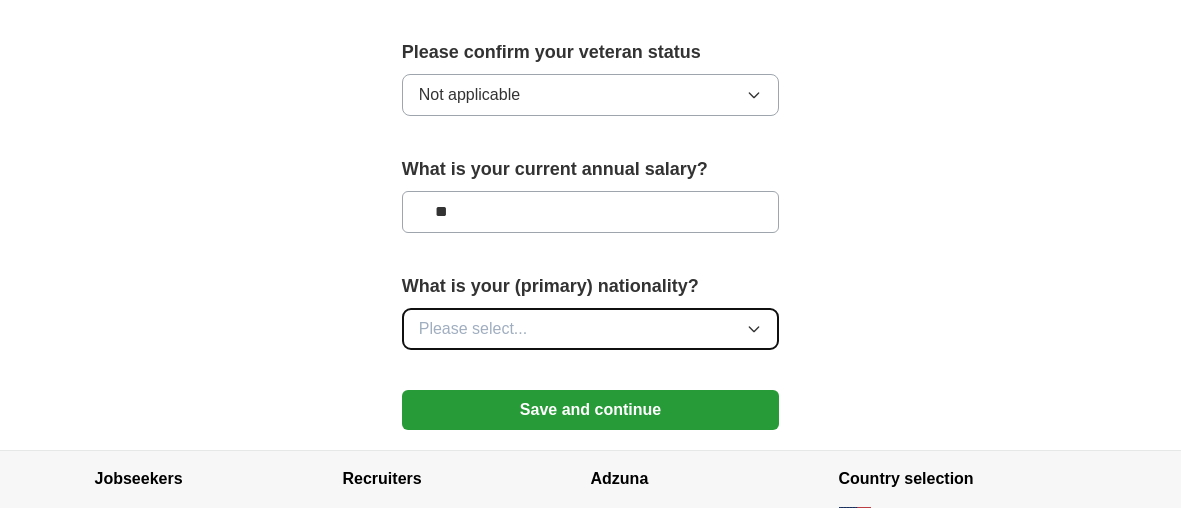 click 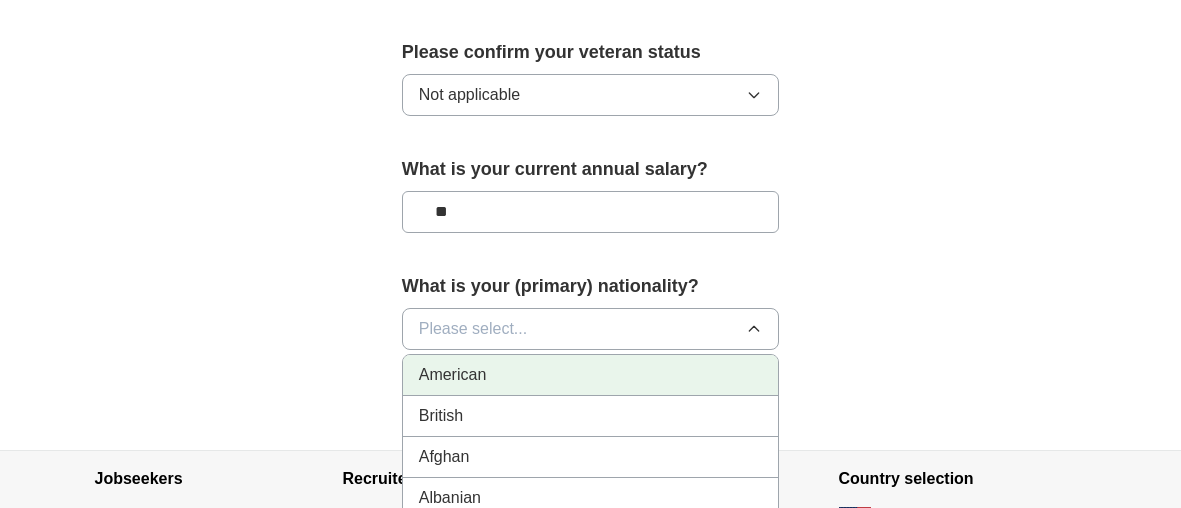 click on "American" at bounding box center (591, 375) 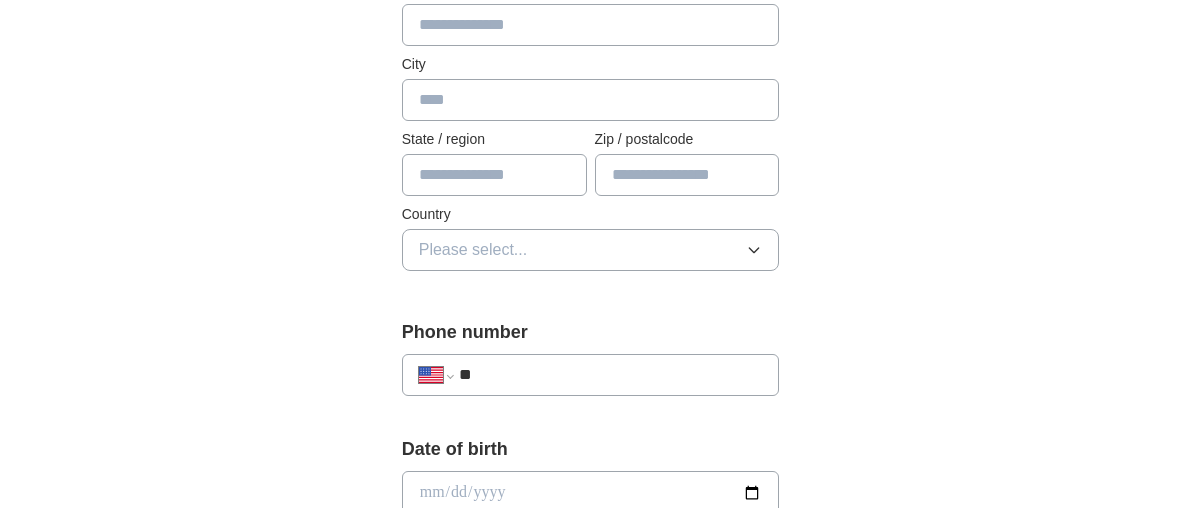scroll, scrollTop: 493, scrollLeft: 0, axis: vertical 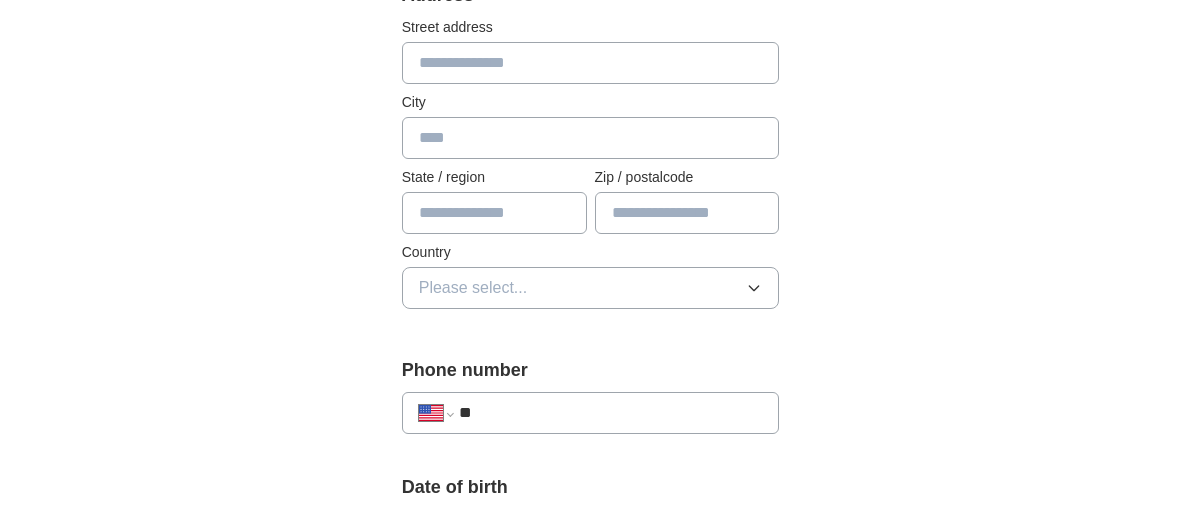click at bounding box center [591, 138] 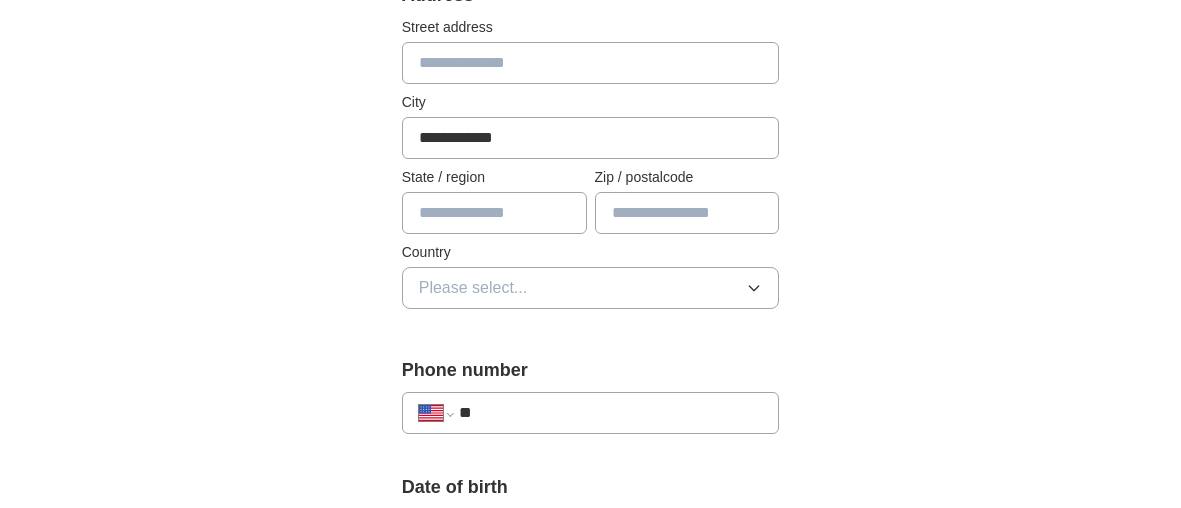 type on "**********" 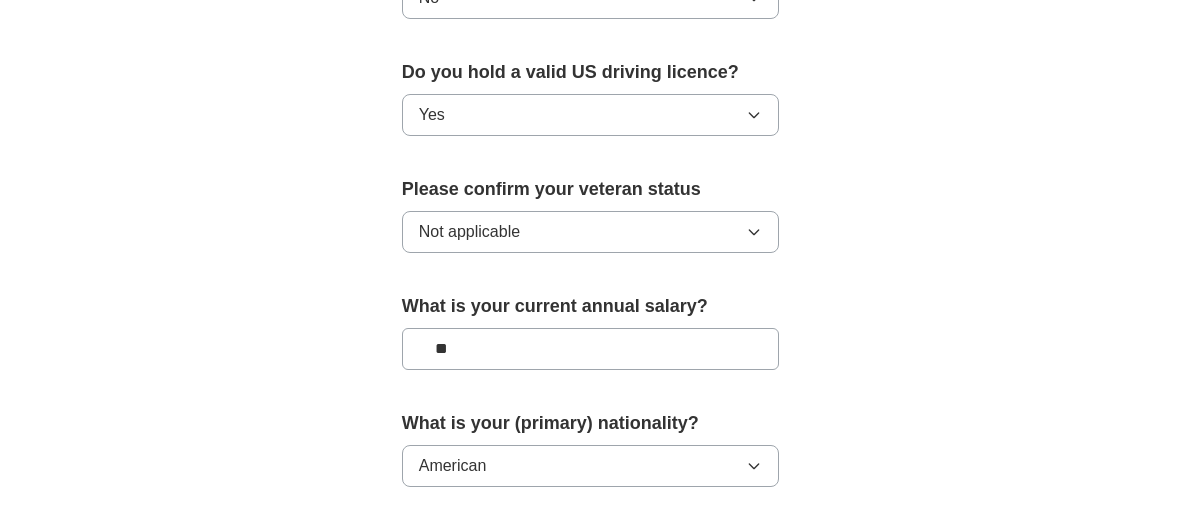 scroll, scrollTop: 1585, scrollLeft: 0, axis: vertical 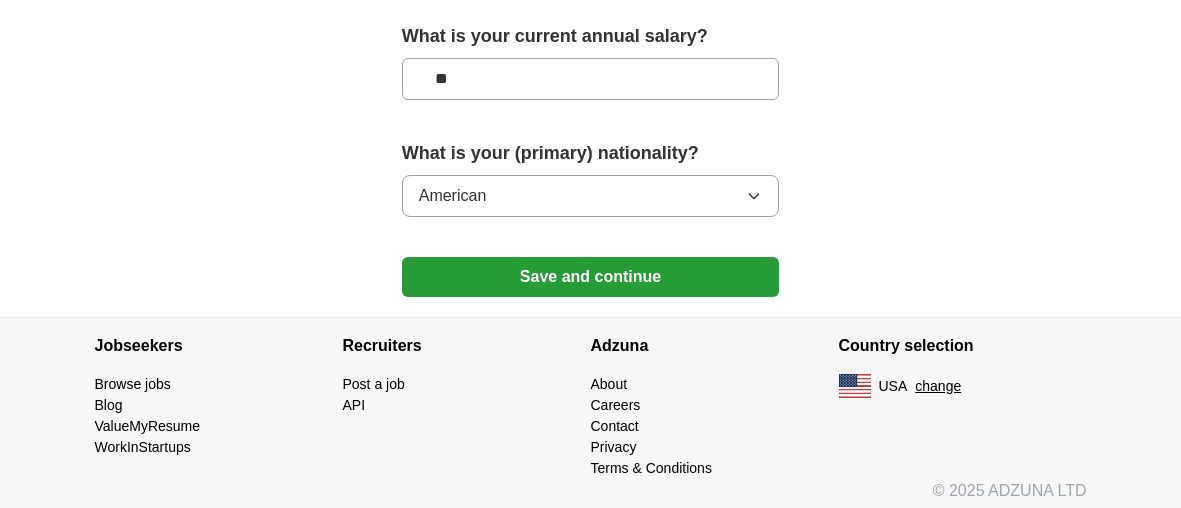 type on "**" 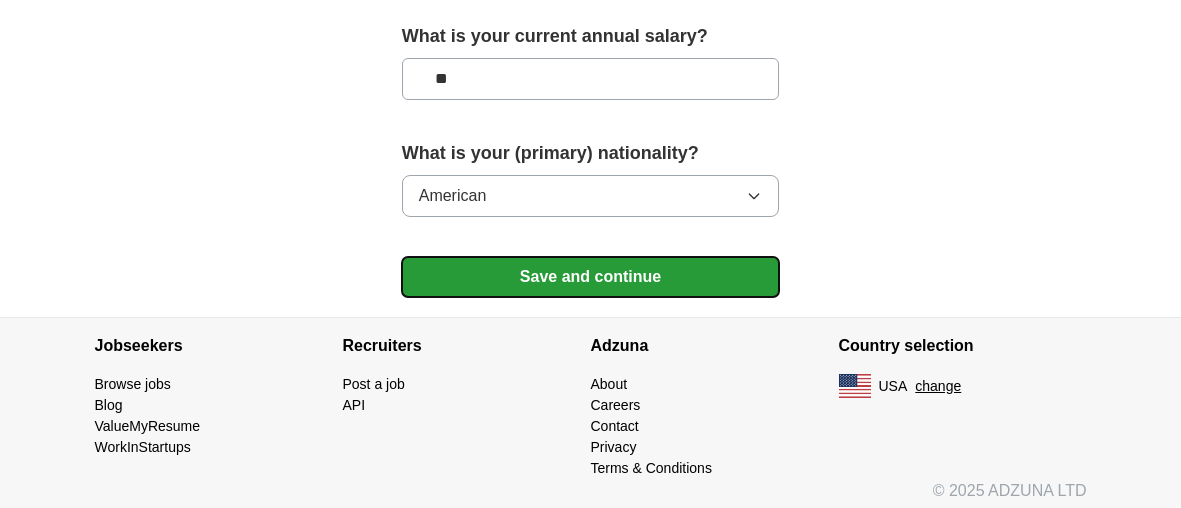 click on "Save and continue" at bounding box center [591, 277] 